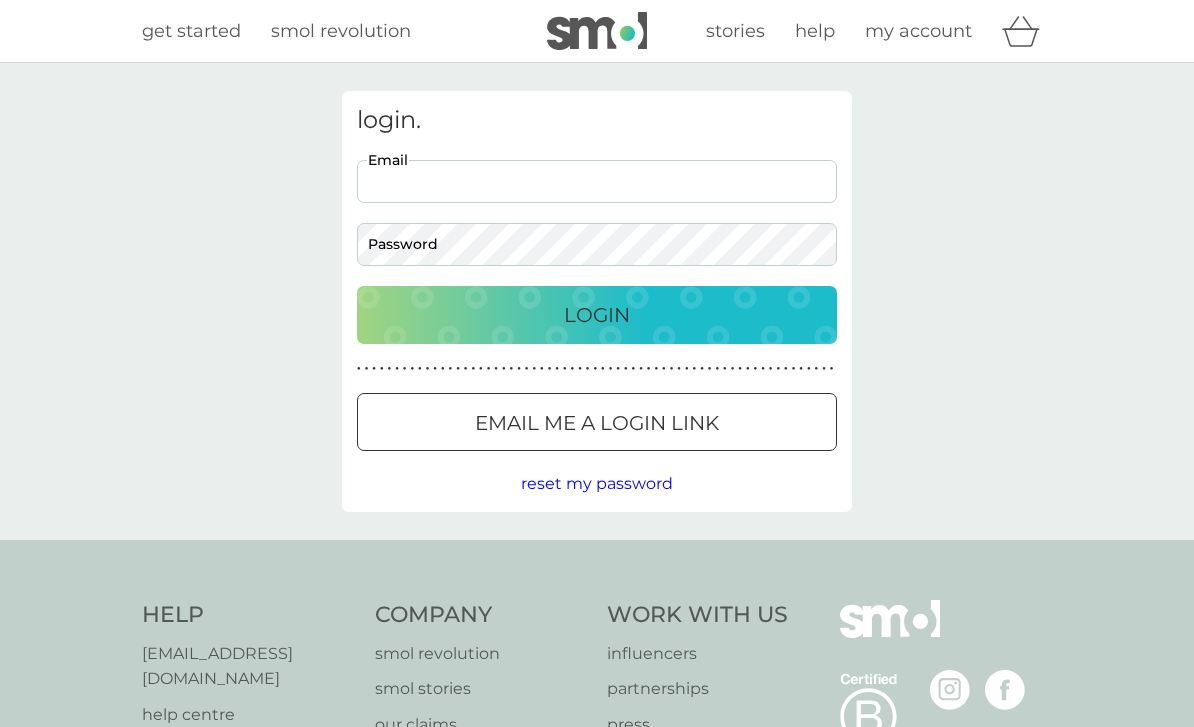 scroll, scrollTop: 0, scrollLeft: 0, axis: both 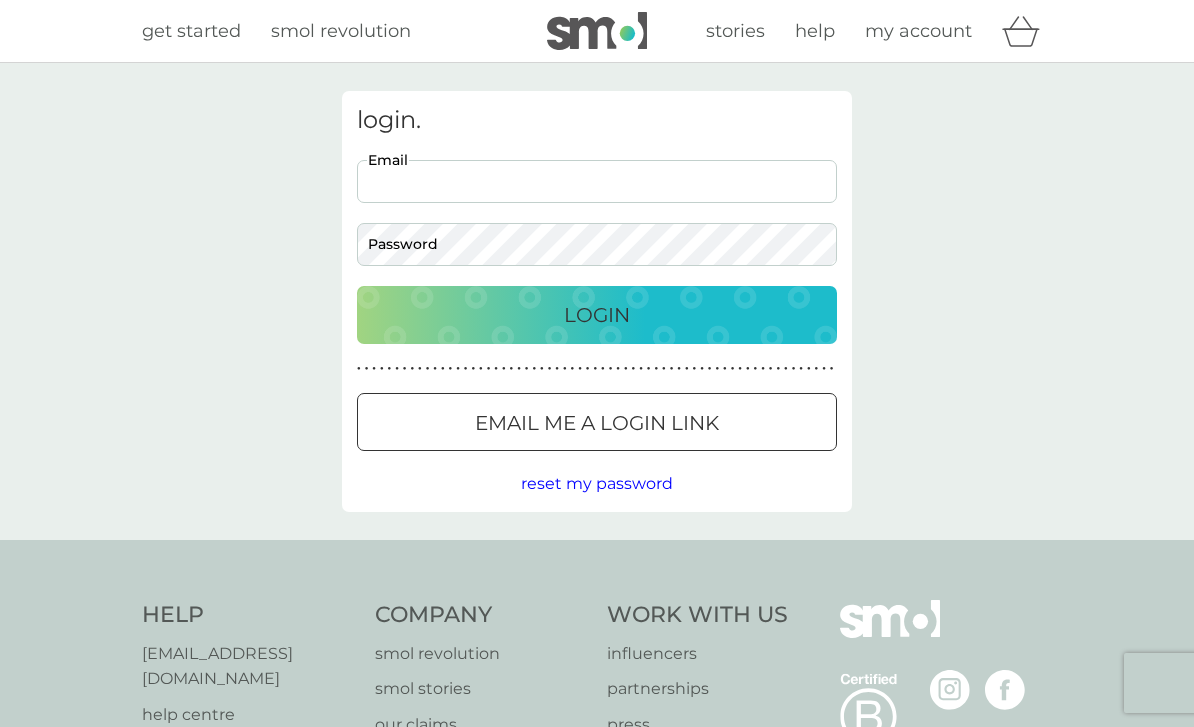 type on "[EMAIL_ADDRESS][DOMAIN_NAME]" 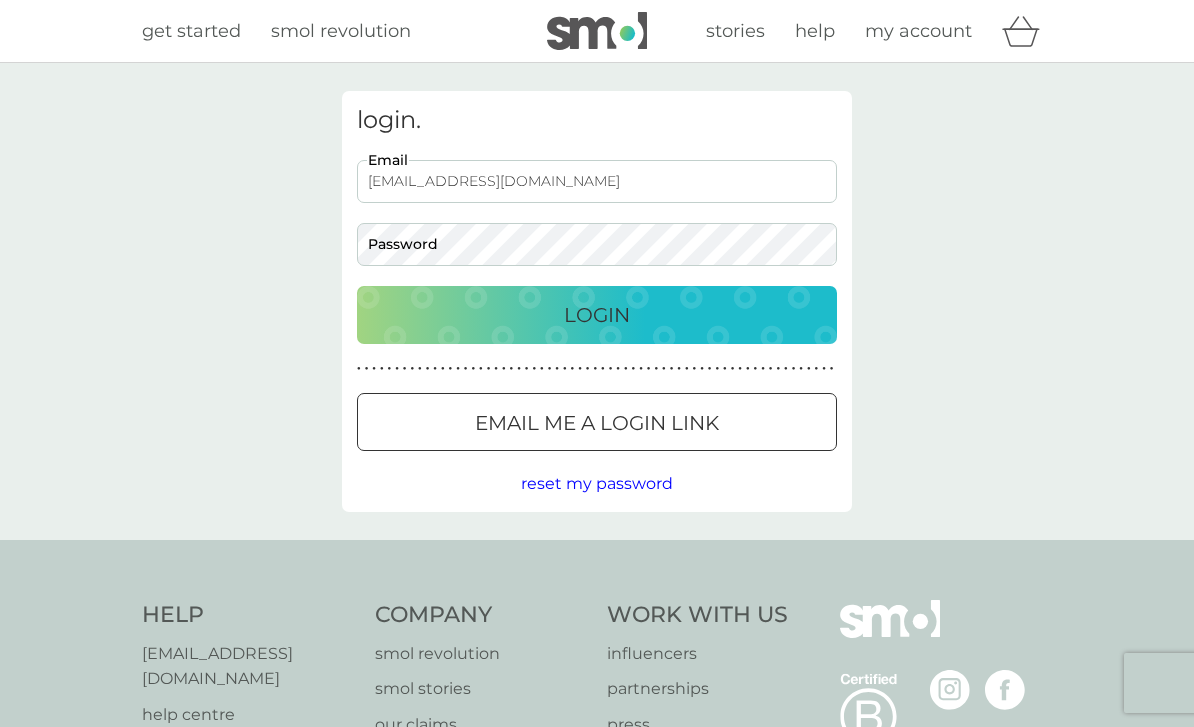 click on "Login" at bounding box center (597, 315) 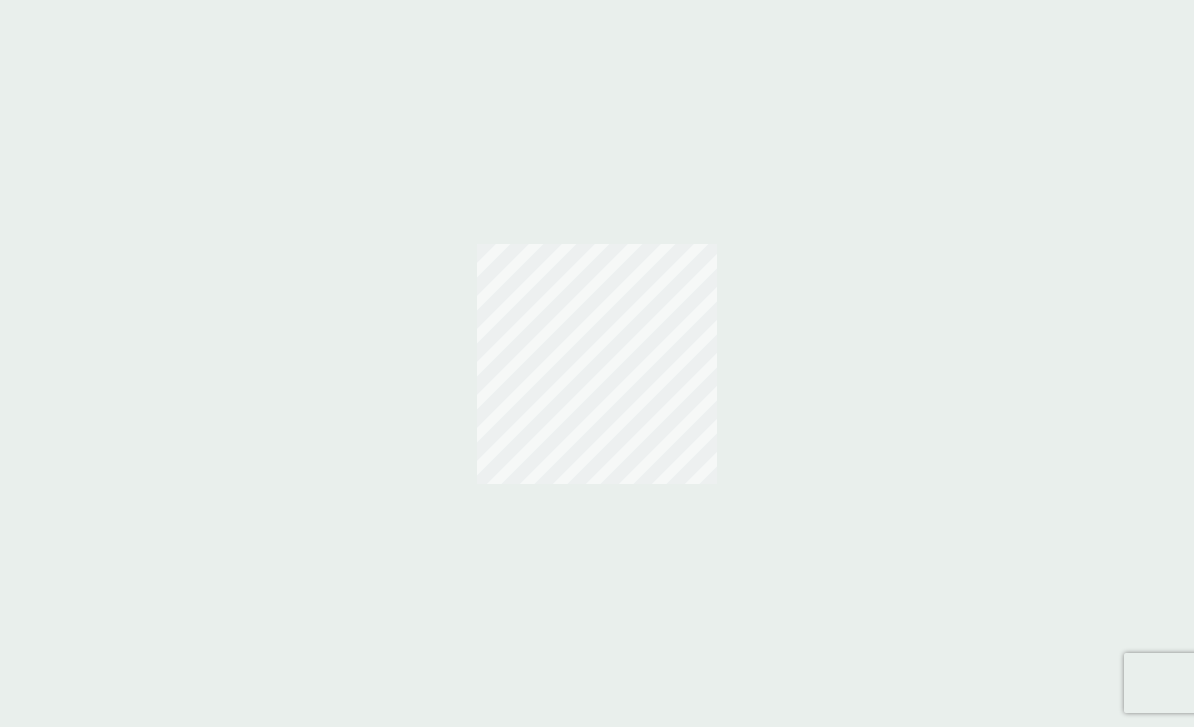 scroll, scrollTop: 0, scrollLeft: 0, axis: both 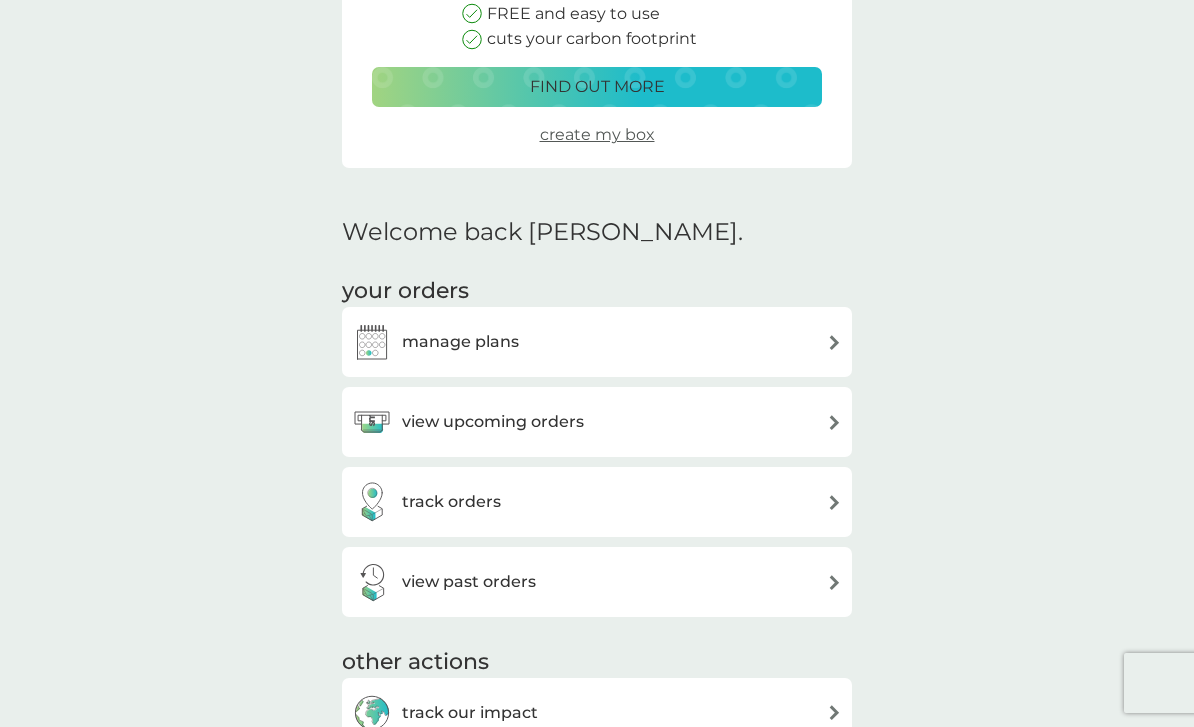 click on "manage plans" at bounding box center [597, 342] 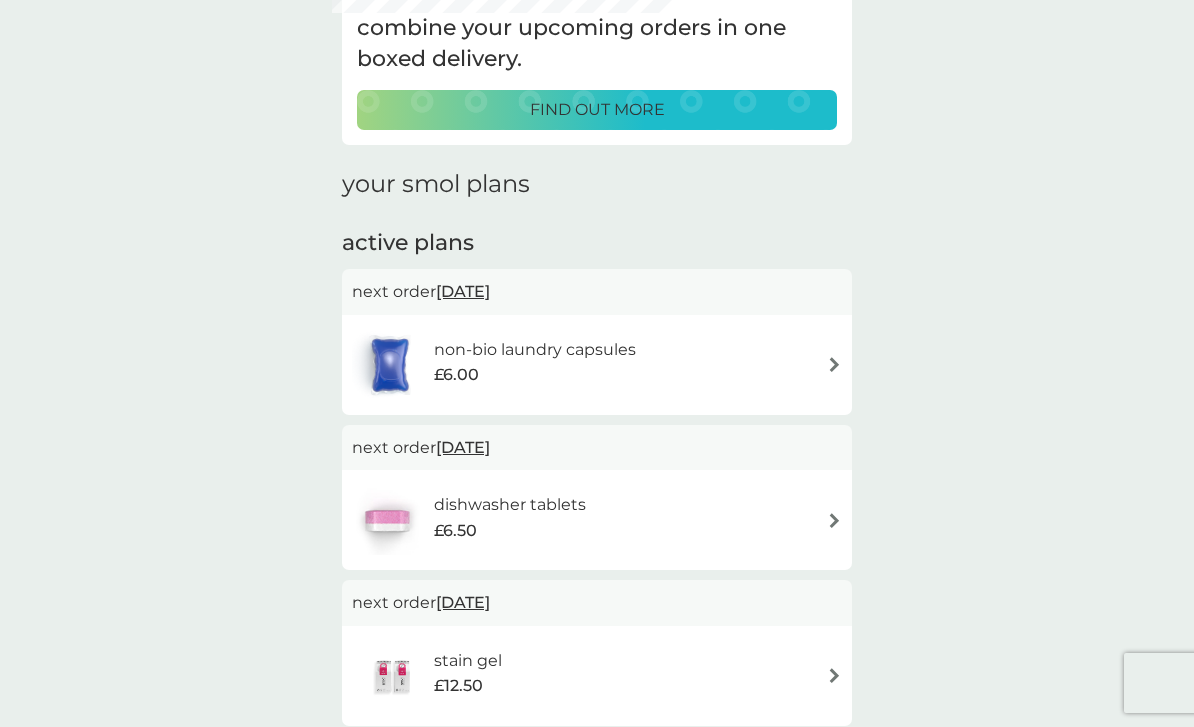 scroll, scrollTop: 0, scrollLeft: 0, axis: both 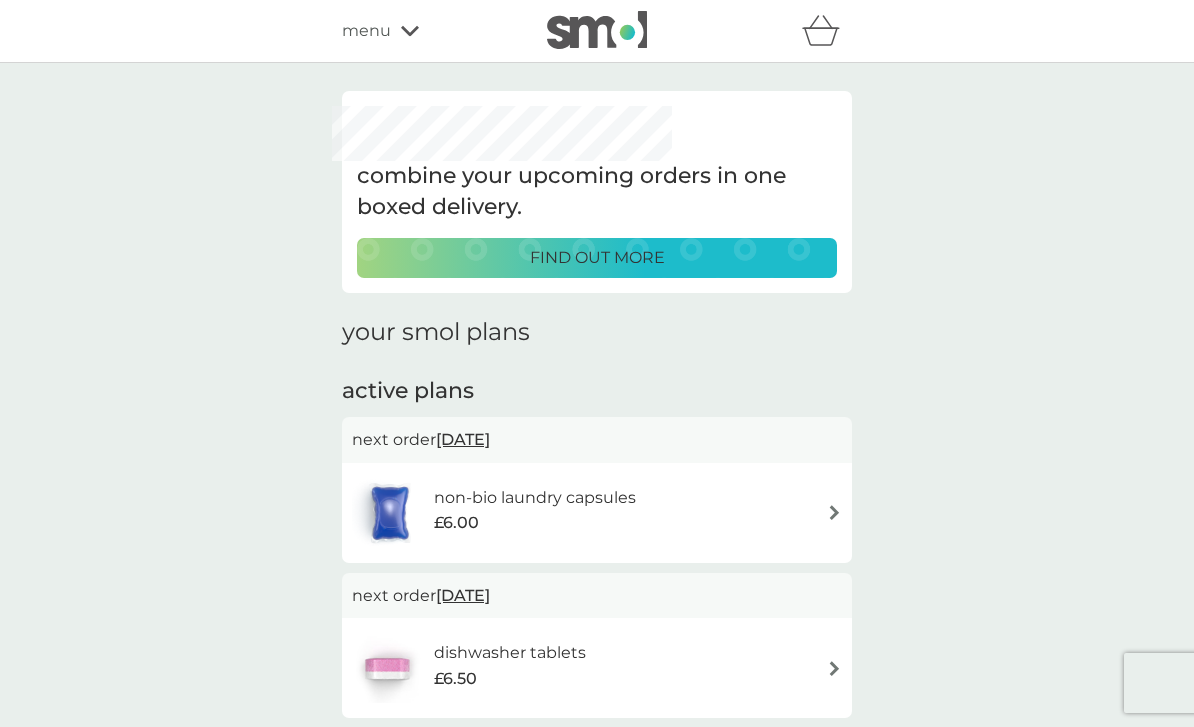 click on "menu" at bounding box center (427, 31) 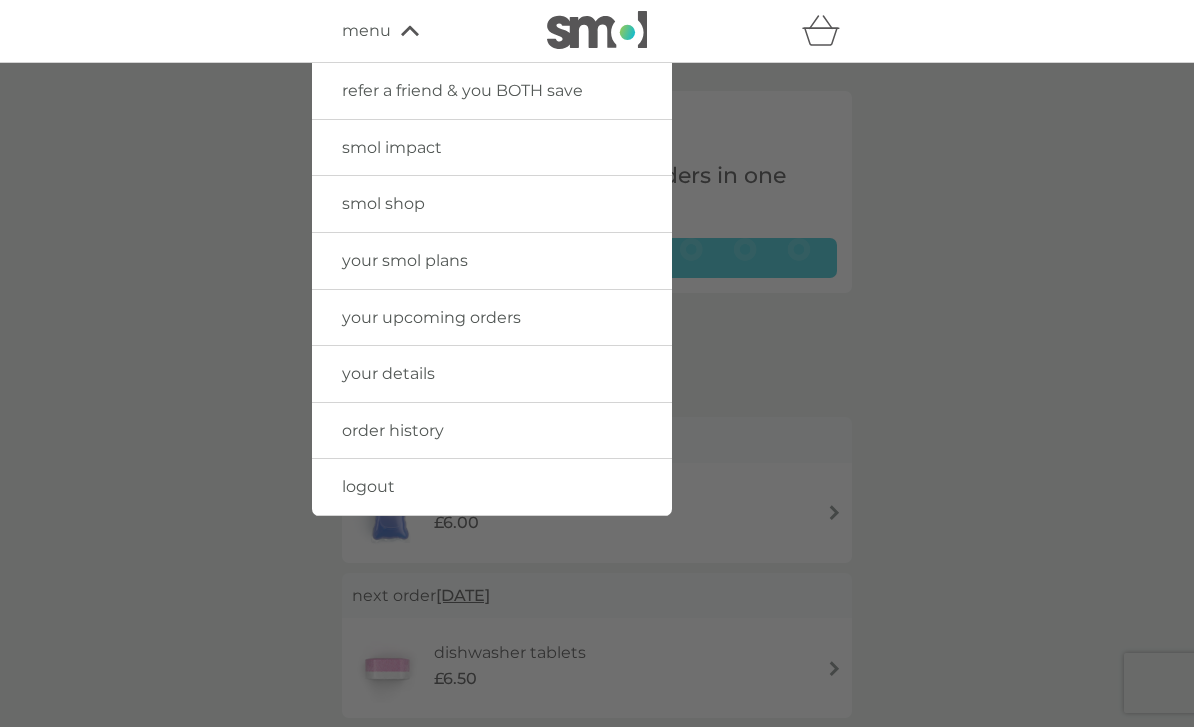 click on "your smol plans" at bounding box center [492, 261] 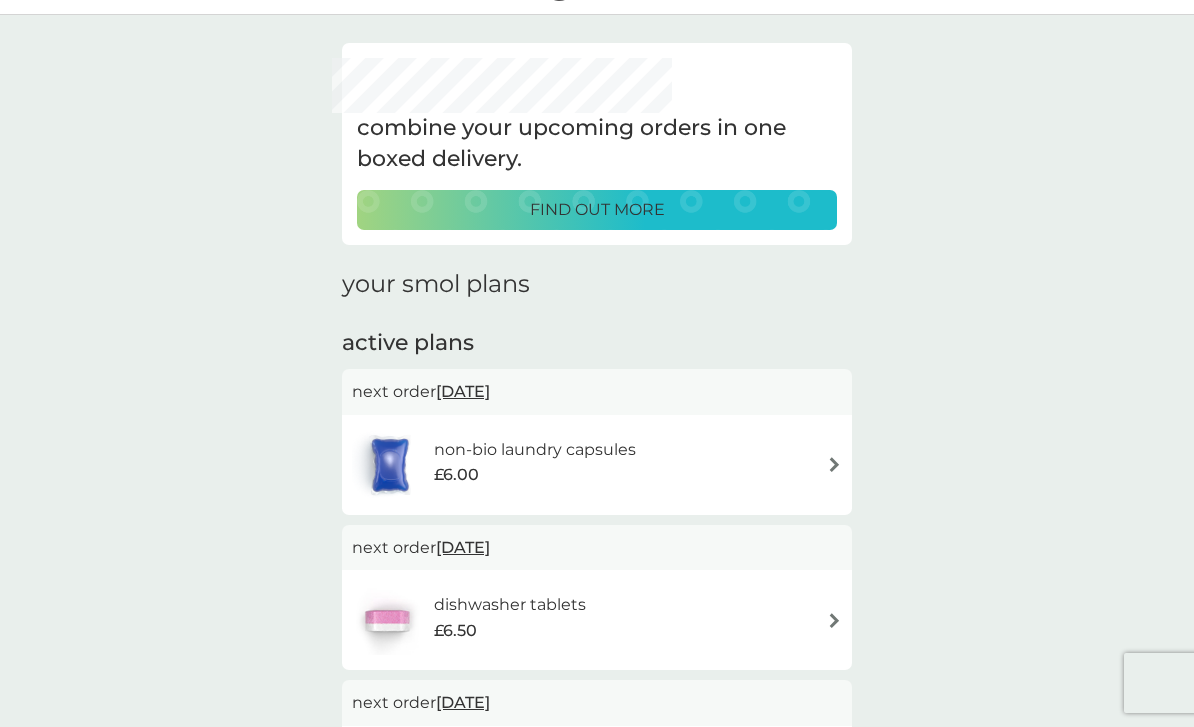 scroll, scrollTop: 0, scrollLeft: 0, axis: both 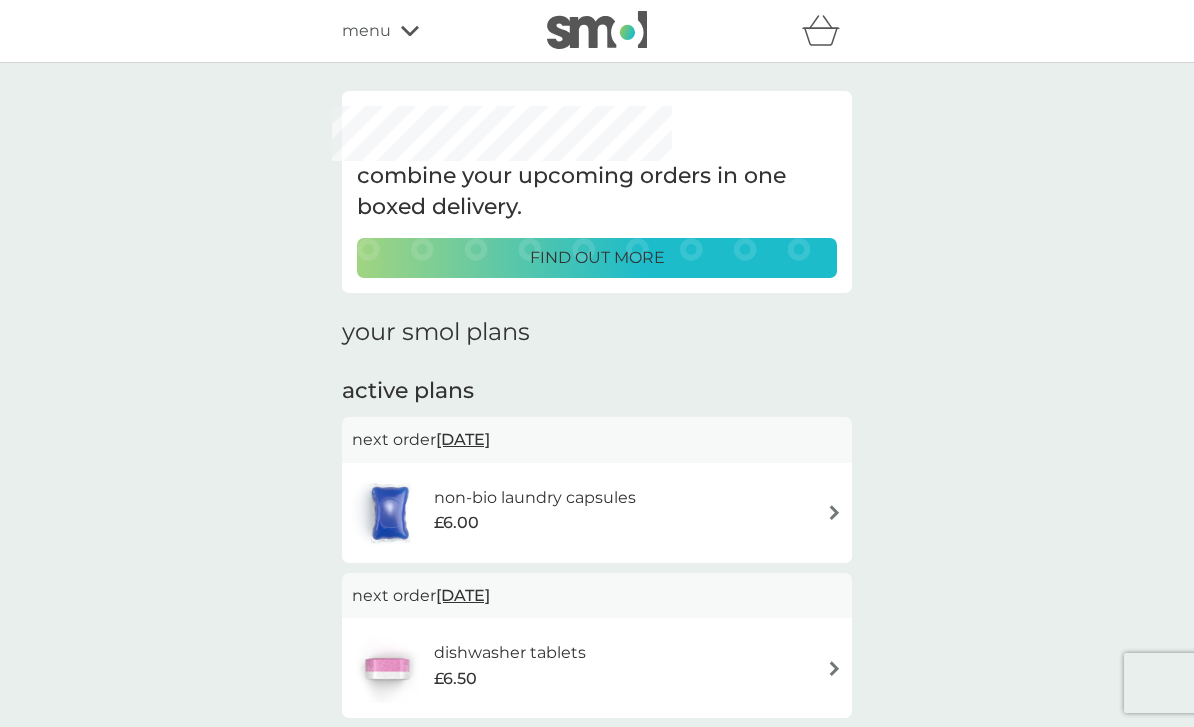 click on "menu" at bounding box center [427, 31] 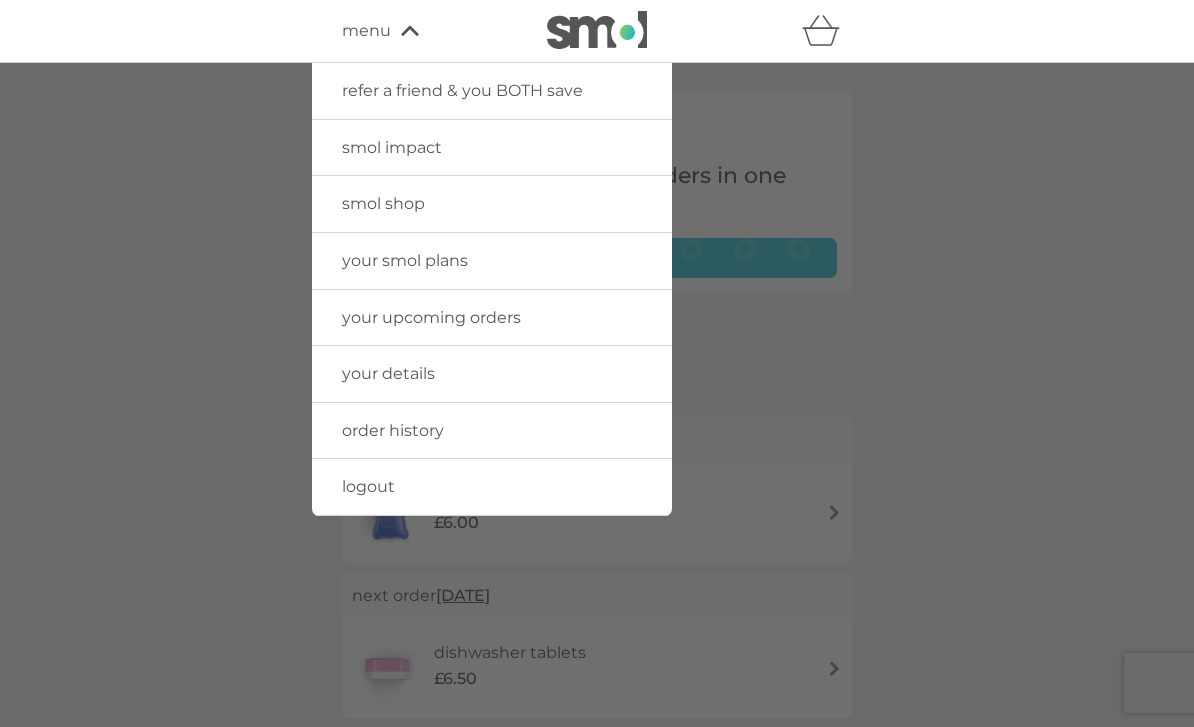 click on "your details" at bounding box center [492, 374] 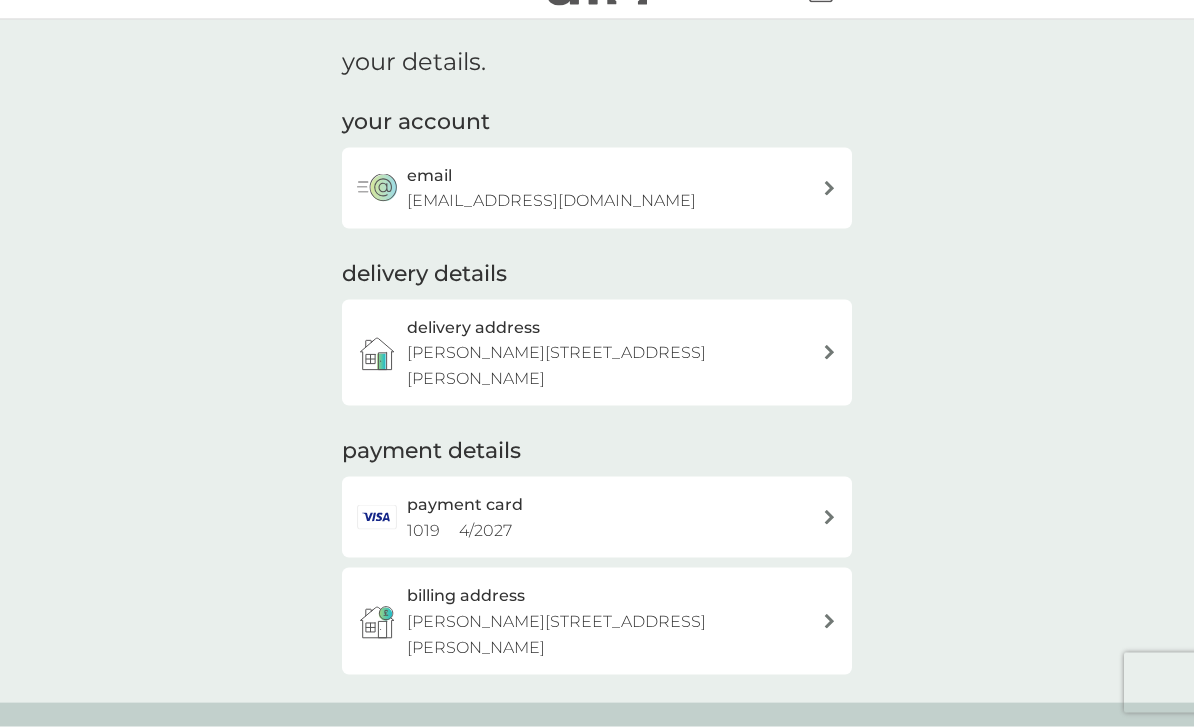 scroll, scrollTop: 0, scrollLeft: 0, axis: both 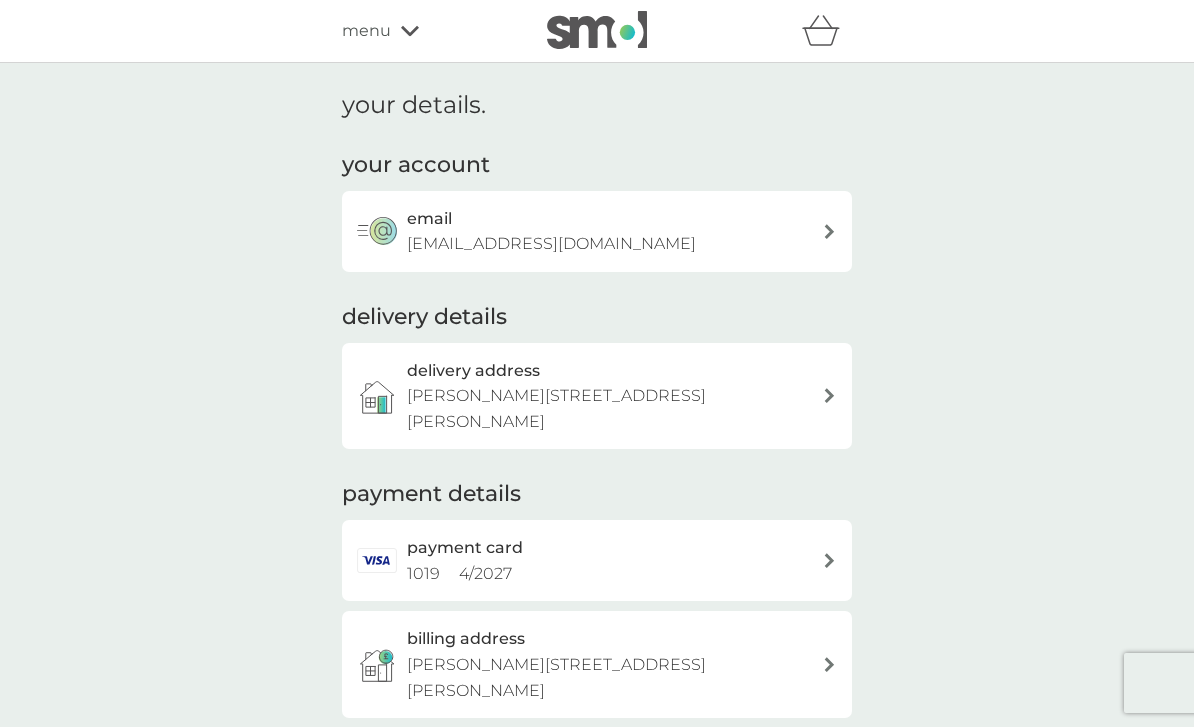 click on "menu" at bounding box center (427, 31) 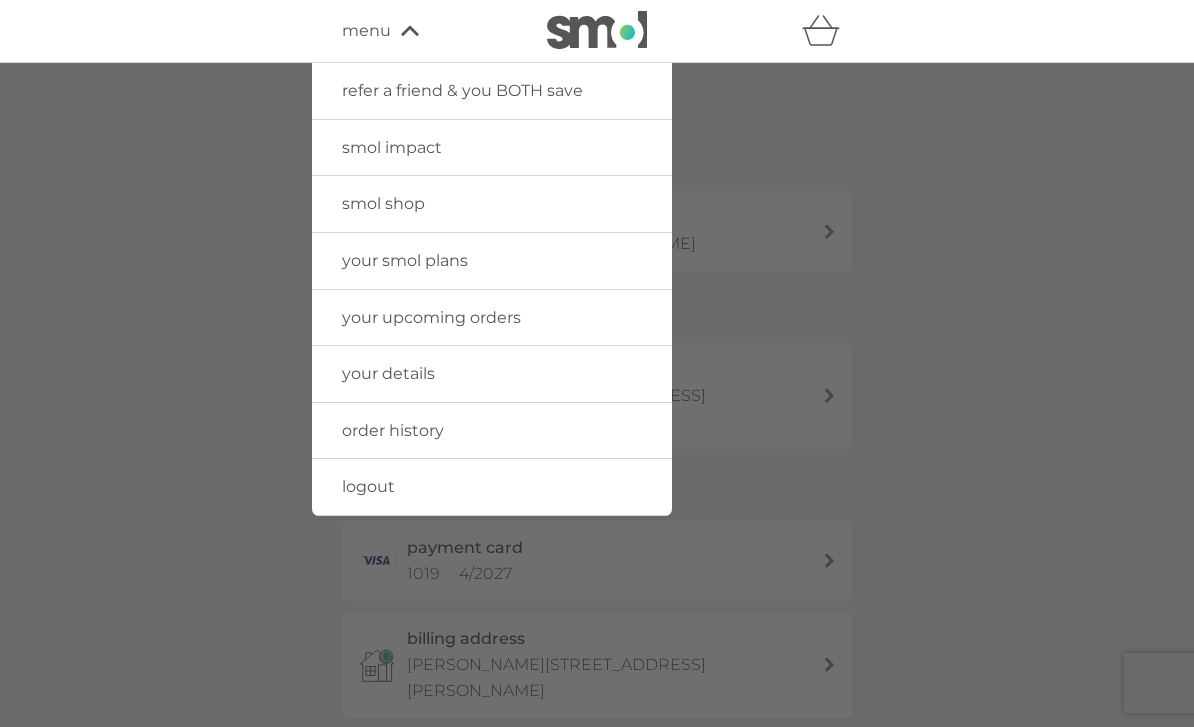 click on "your smol plans" at bounding box center (492, 261) 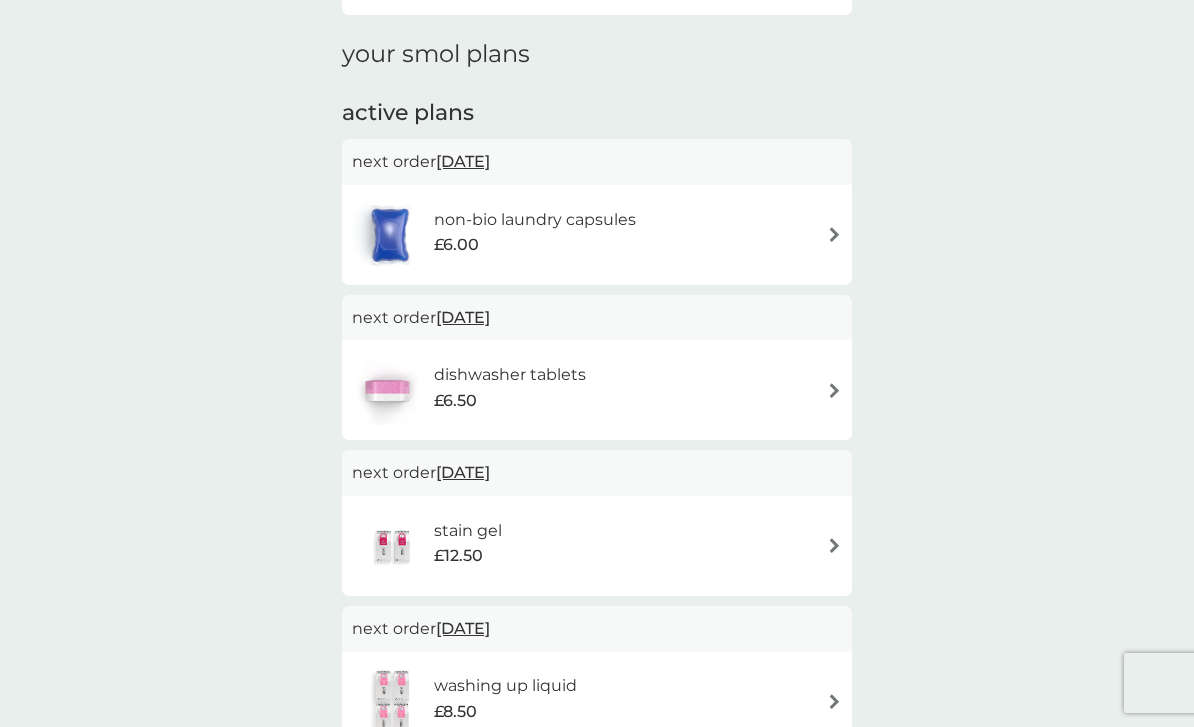 scroll, scrollTop: 243, scrollLeft: 0, axis: vertical 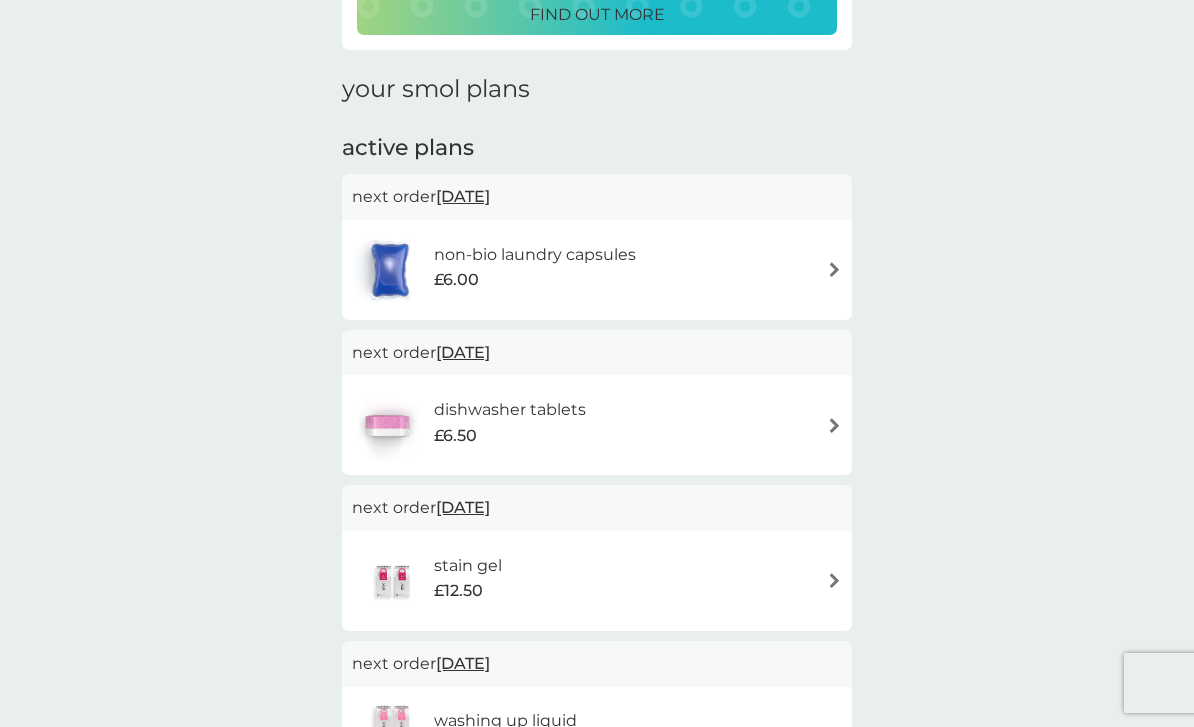 click on "non-bio laundry capsules £6.00" at bounding box center [597, 270] 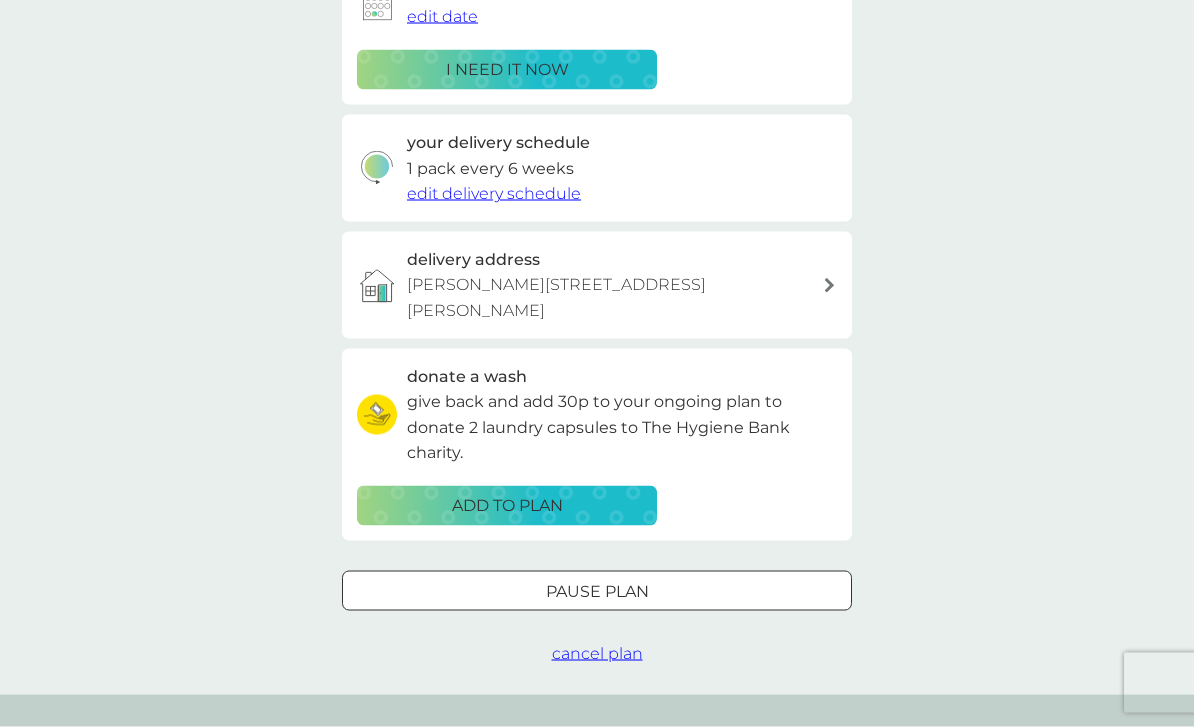 scroll, scrollTop: 375, scrollLeft: 0, axis: vertical 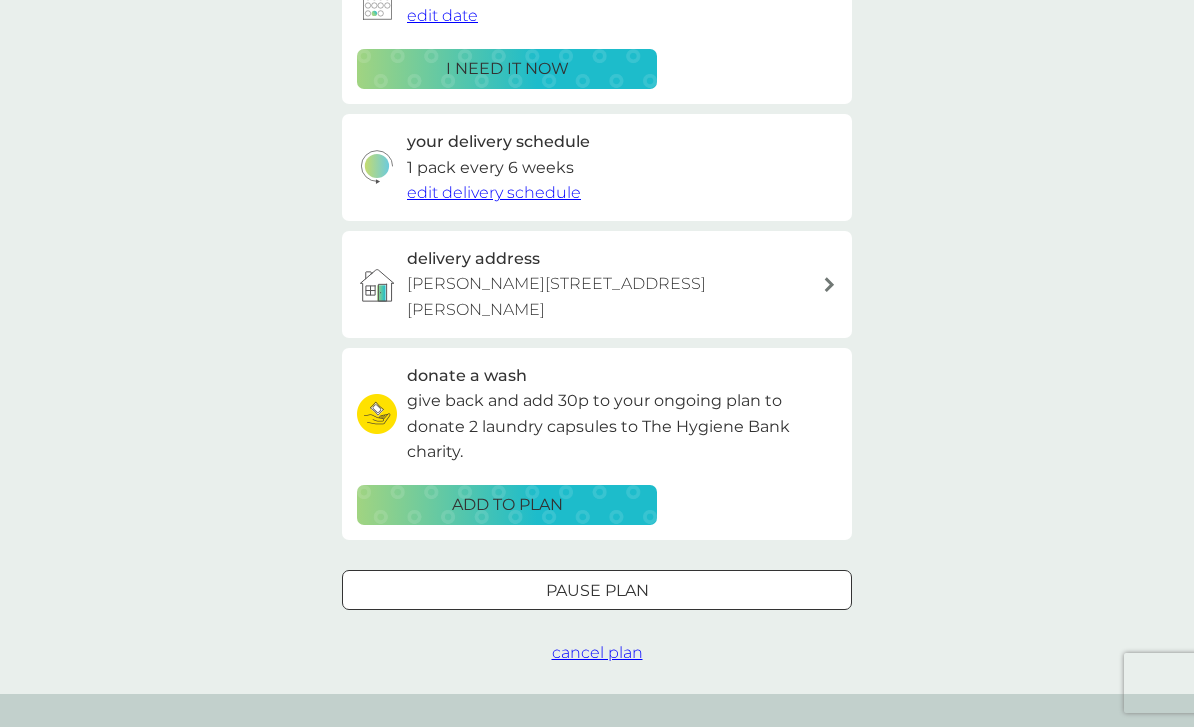 click on "cancel plan" at bounding box center [597, 652] 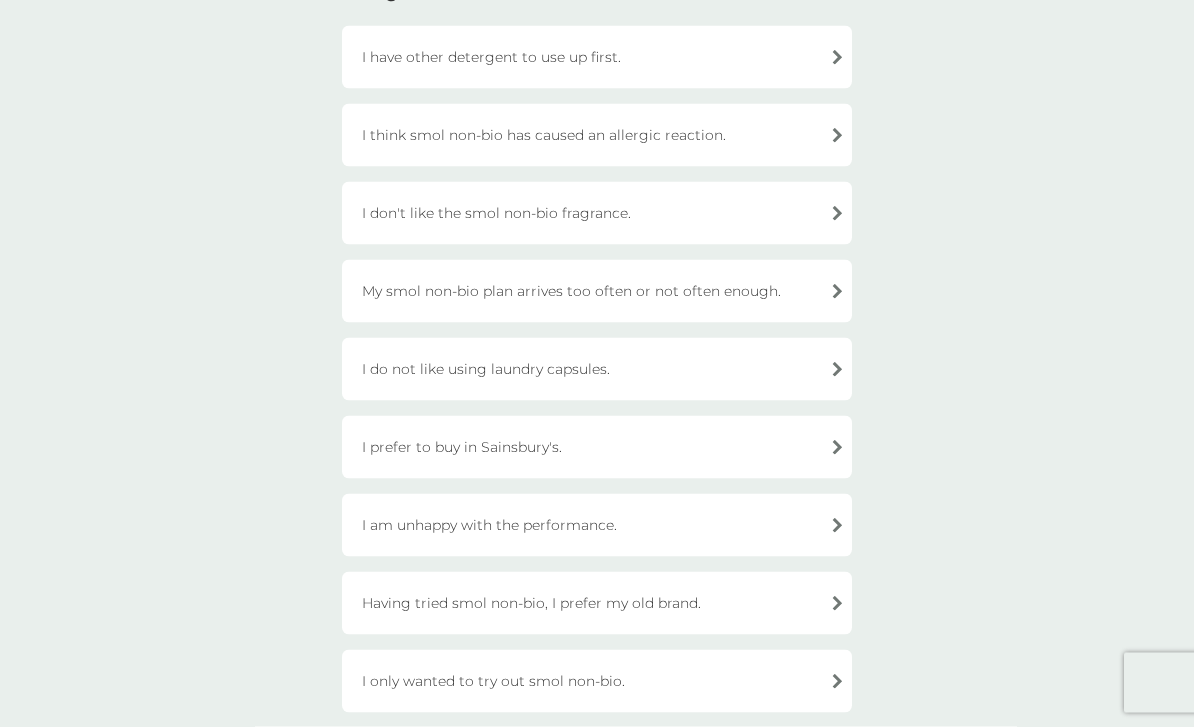 scroll, scrollTop: 24, scrollLeft: 0, axis: vertical 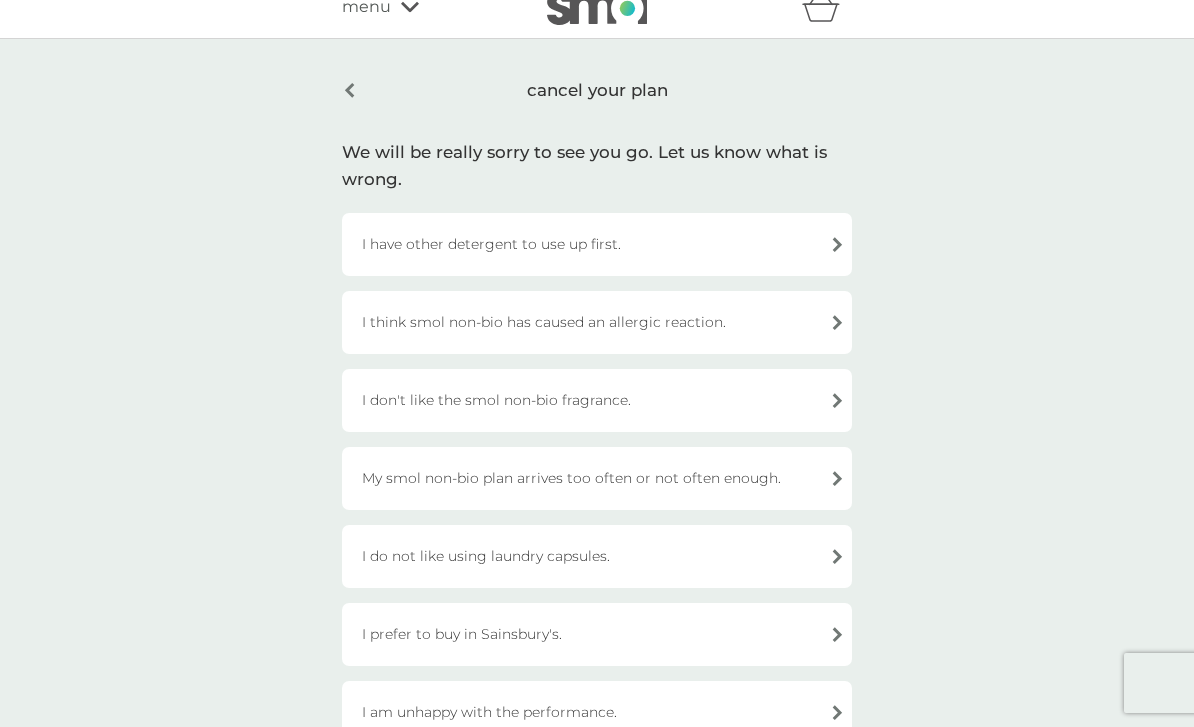 click on "I have other detergent to use up first." at bounding box center [597, 244] 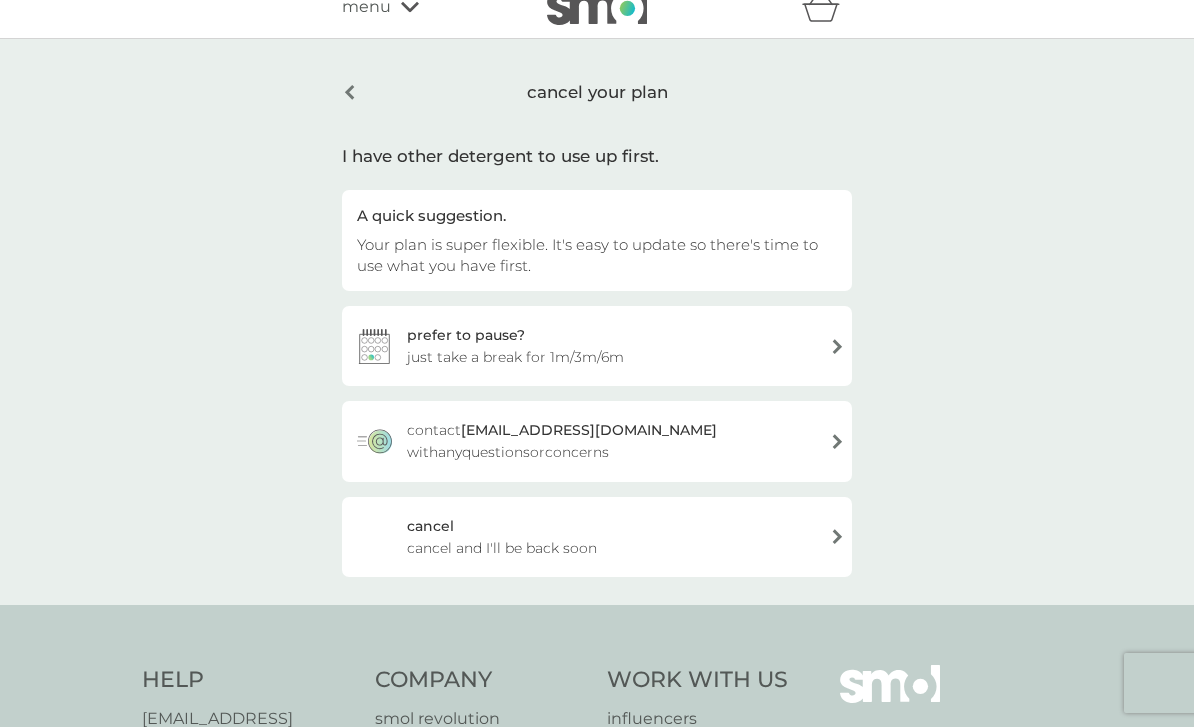 scroll, scrollTop: 2, scrollLeft: 0, axis: vertical 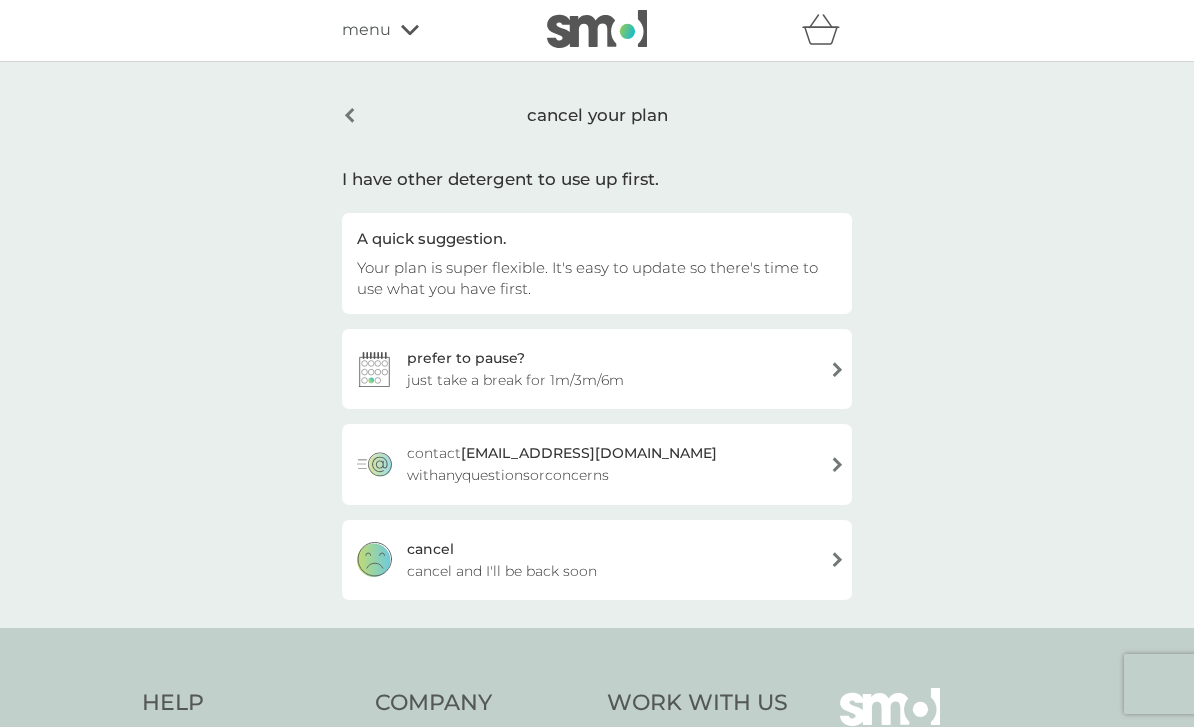 click on "[PERSON_NAME] and I'll be back soon" at bounding box center (597, 559) 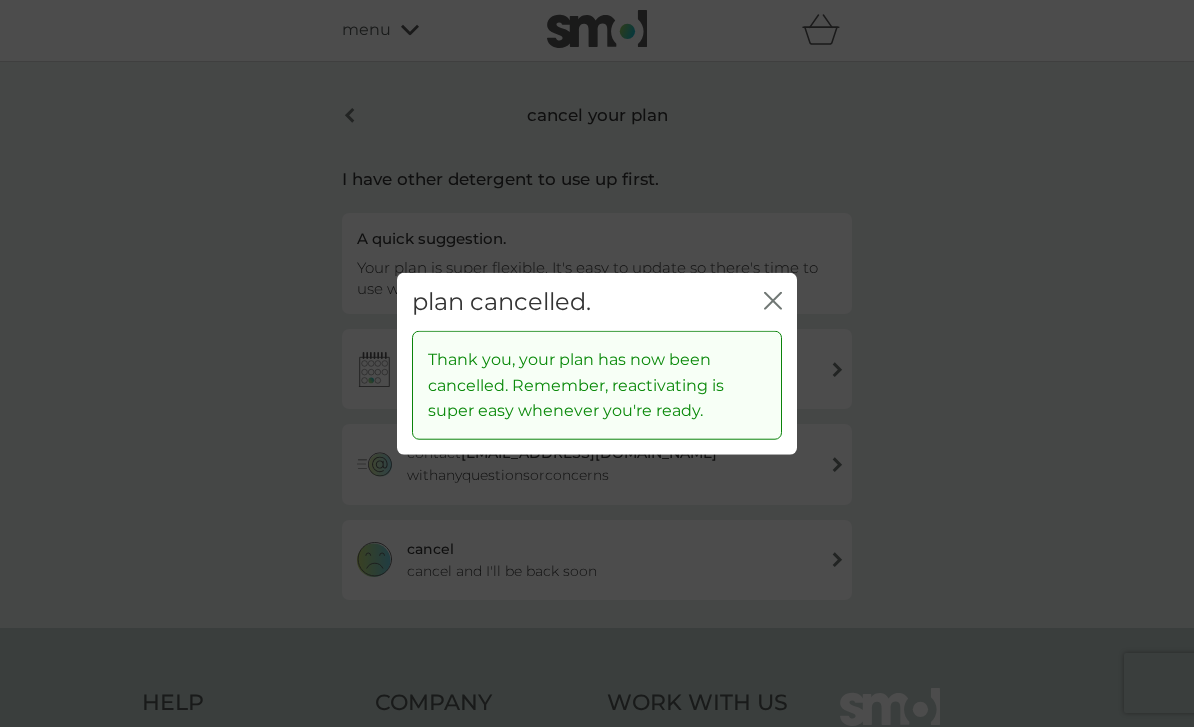 click on "plan cancelled. close" at bounding box center (597, 301) 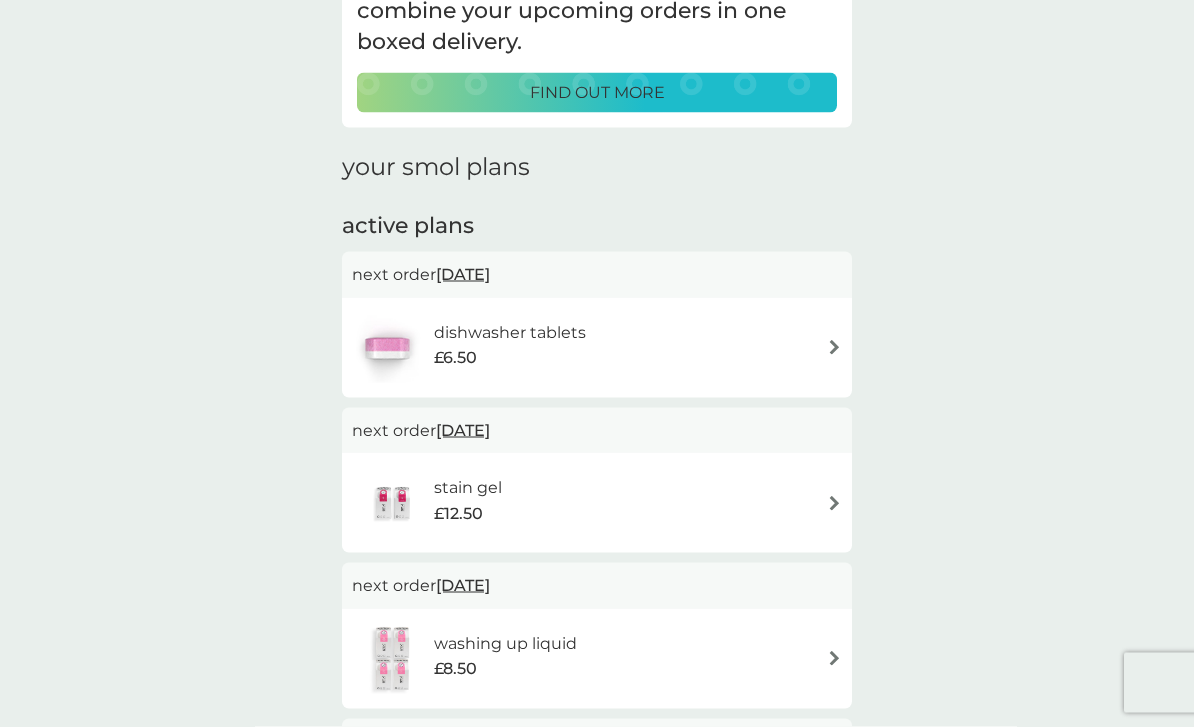 scroll, scrollTop: 271, scrollLeft: 0, axis: vertical 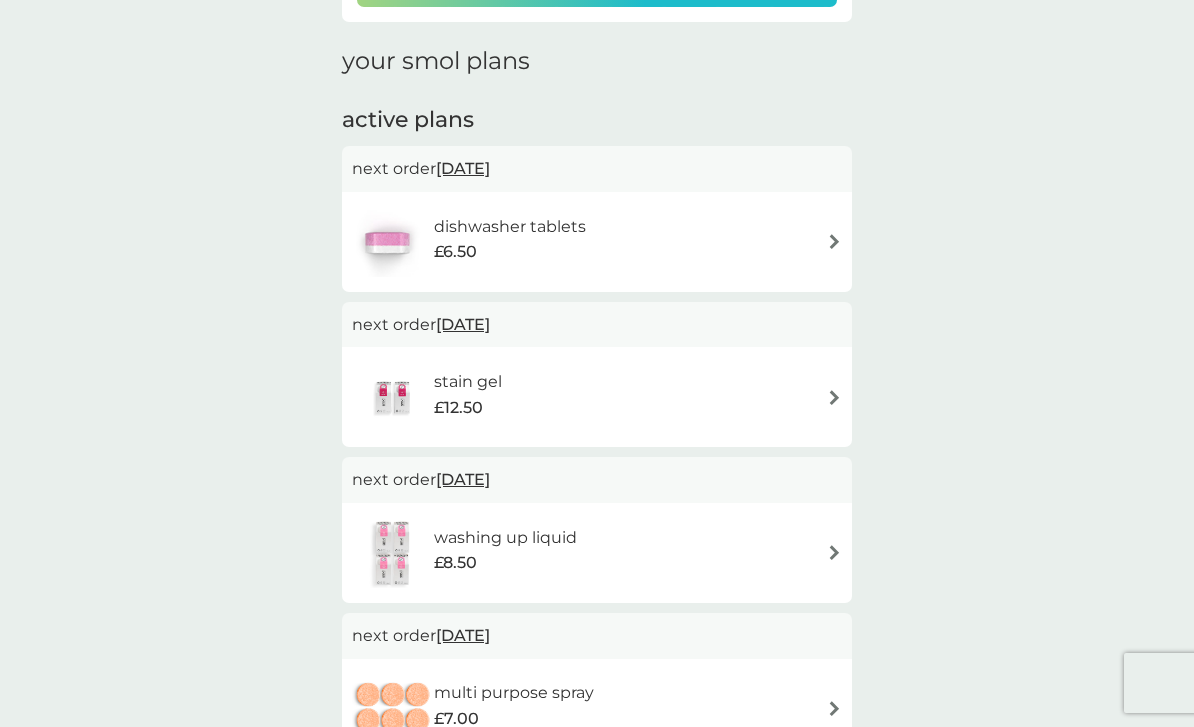 click on "dishwasher tablets £6.50" at bounding box center (597, 242) 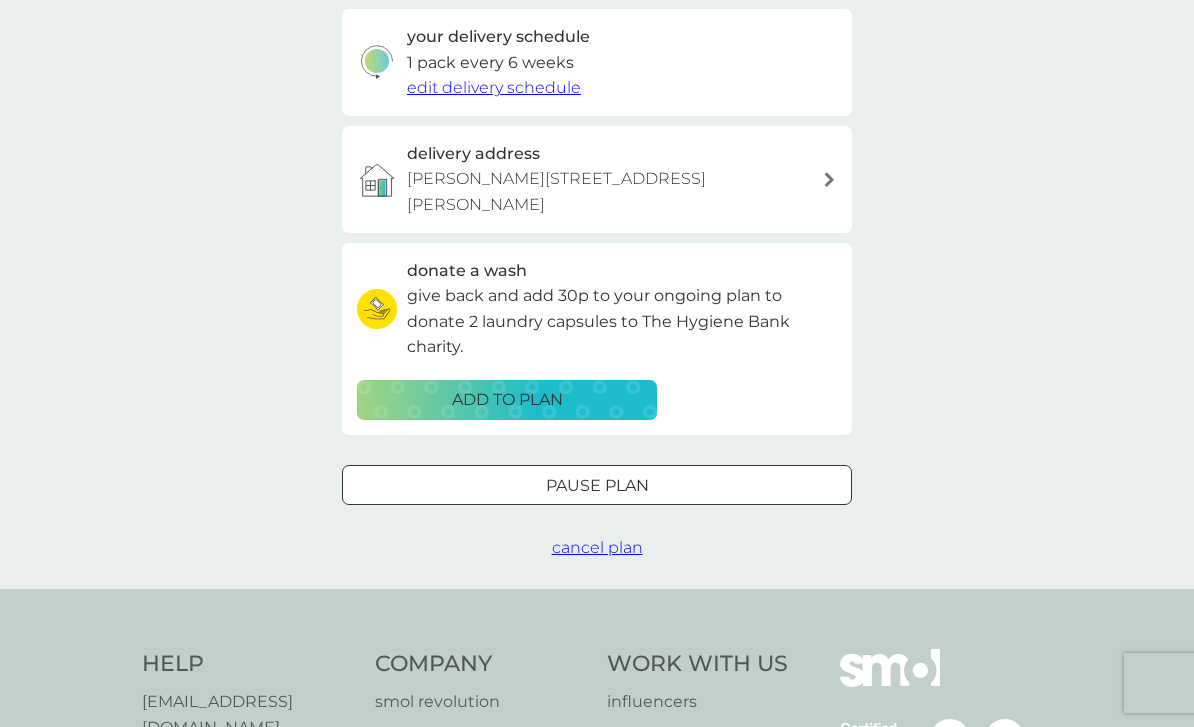 scroll, scrollTop: 423, scrollLeft: 0, axis: vertical 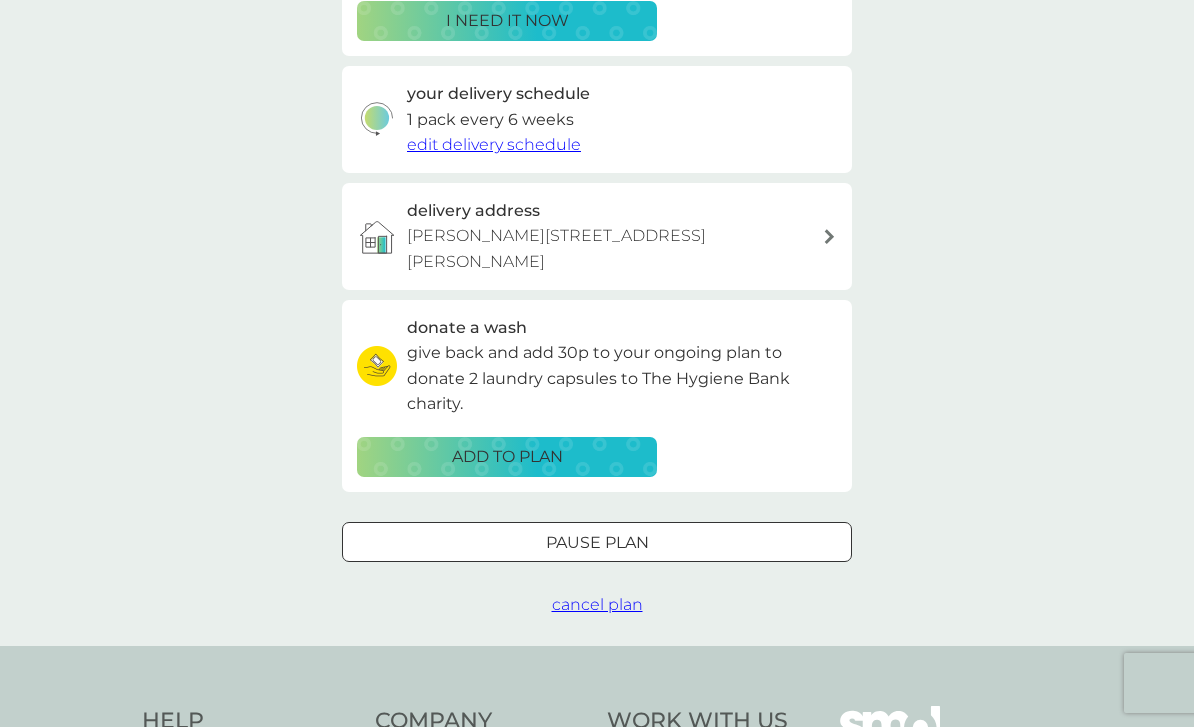 click on "cancel plan" at bounding box center (597, 604) 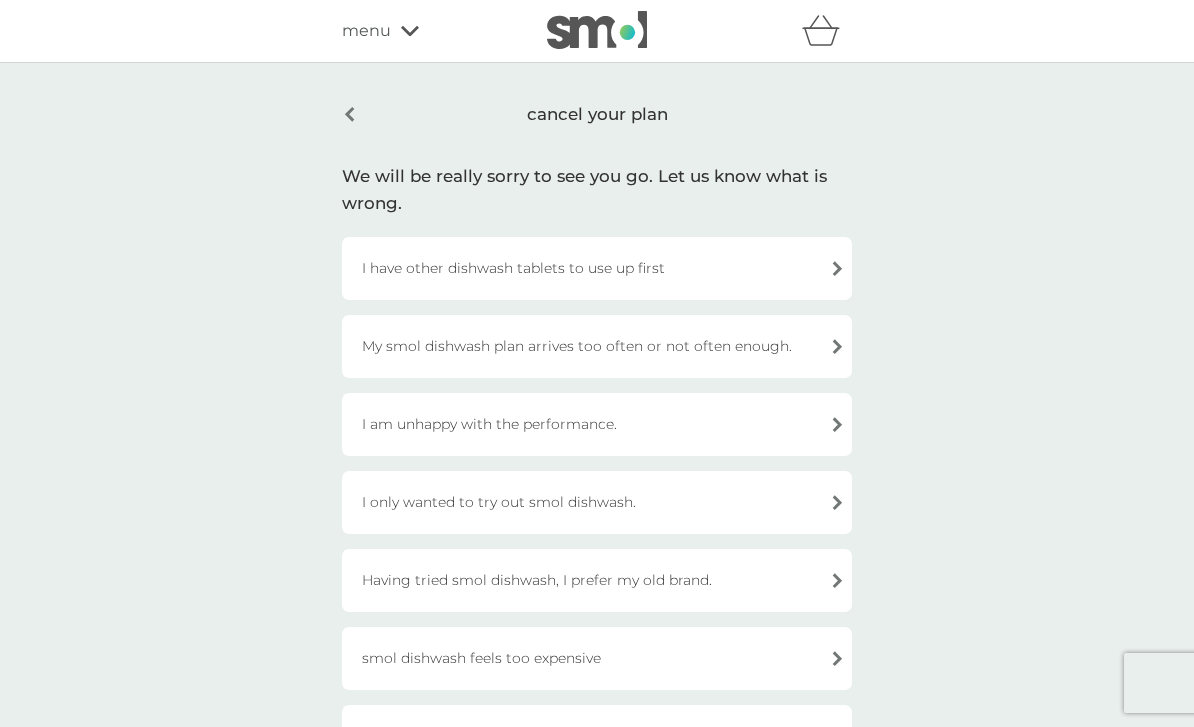 click on "My smol dishwash plan arrives too often or not often enough." at bounding box center (597, 346) 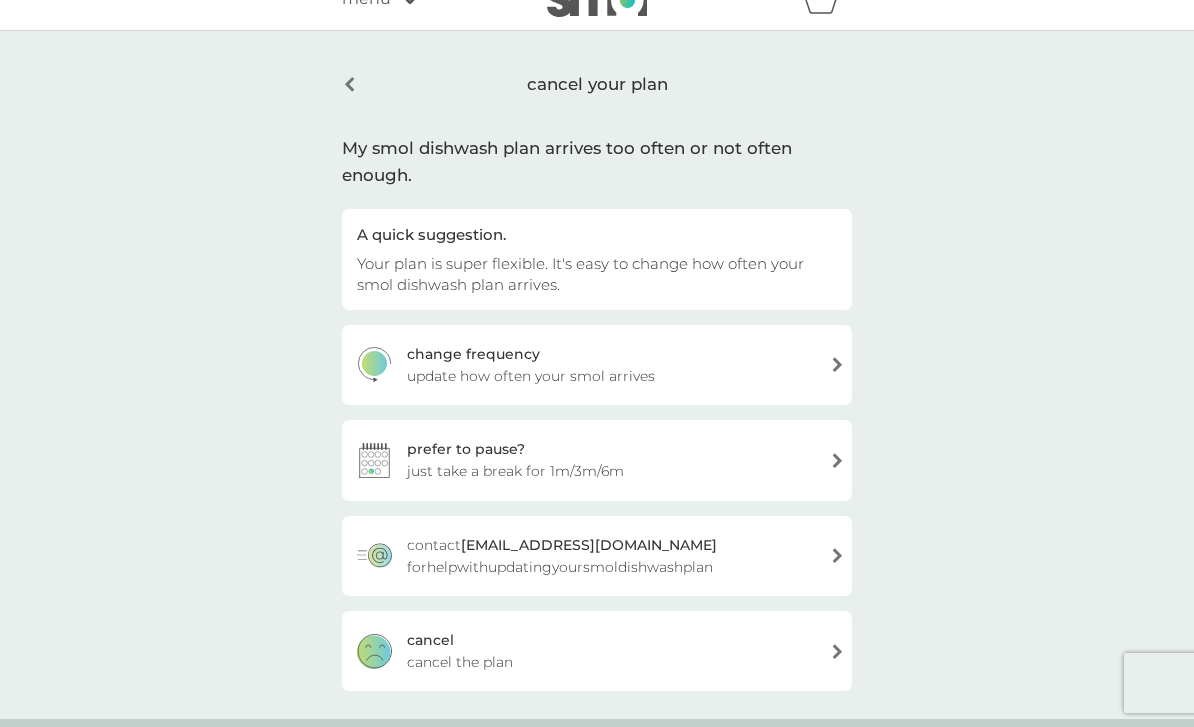 scroll, scrollTop: 83, scrollLeft: 0, axis: vertical 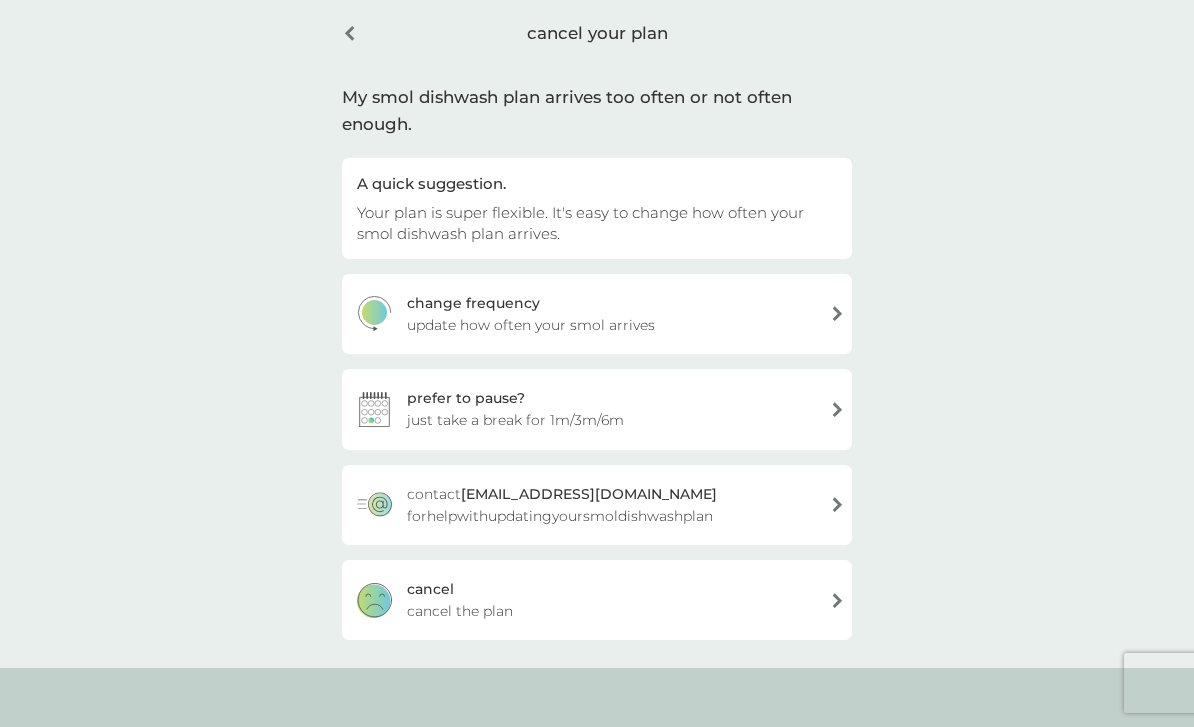 click on "[PERSON_NAME] the plan" at bounding box center (597, 600) 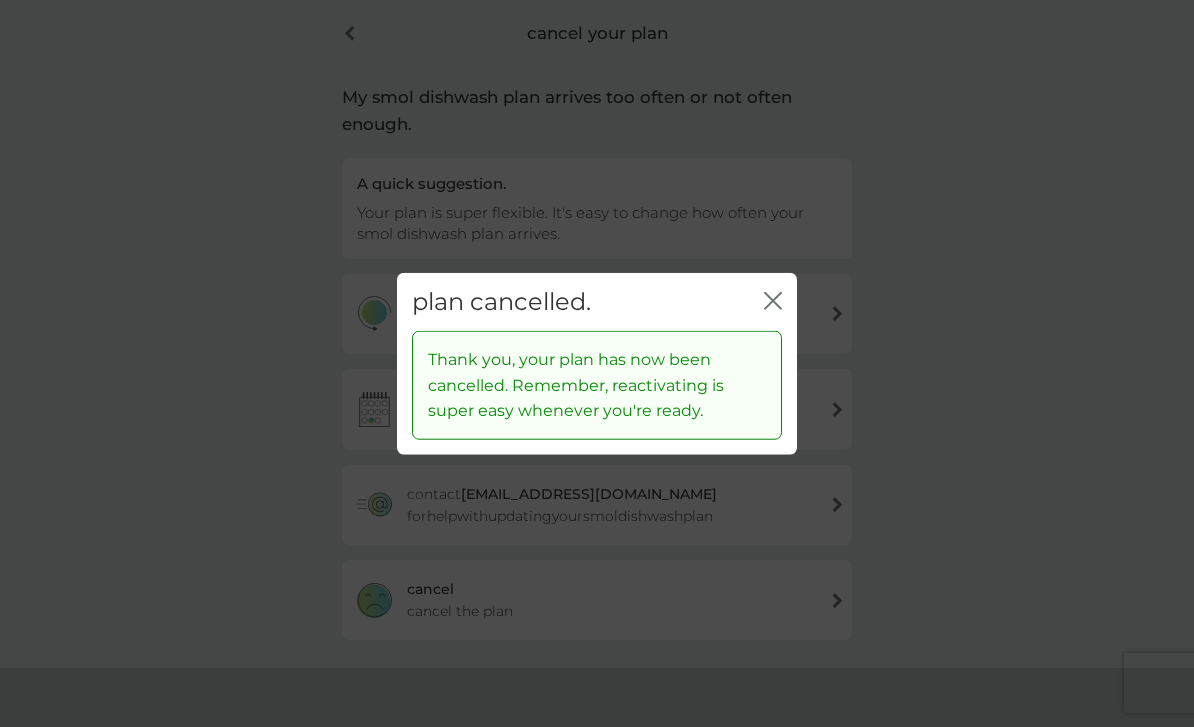 click on "close" 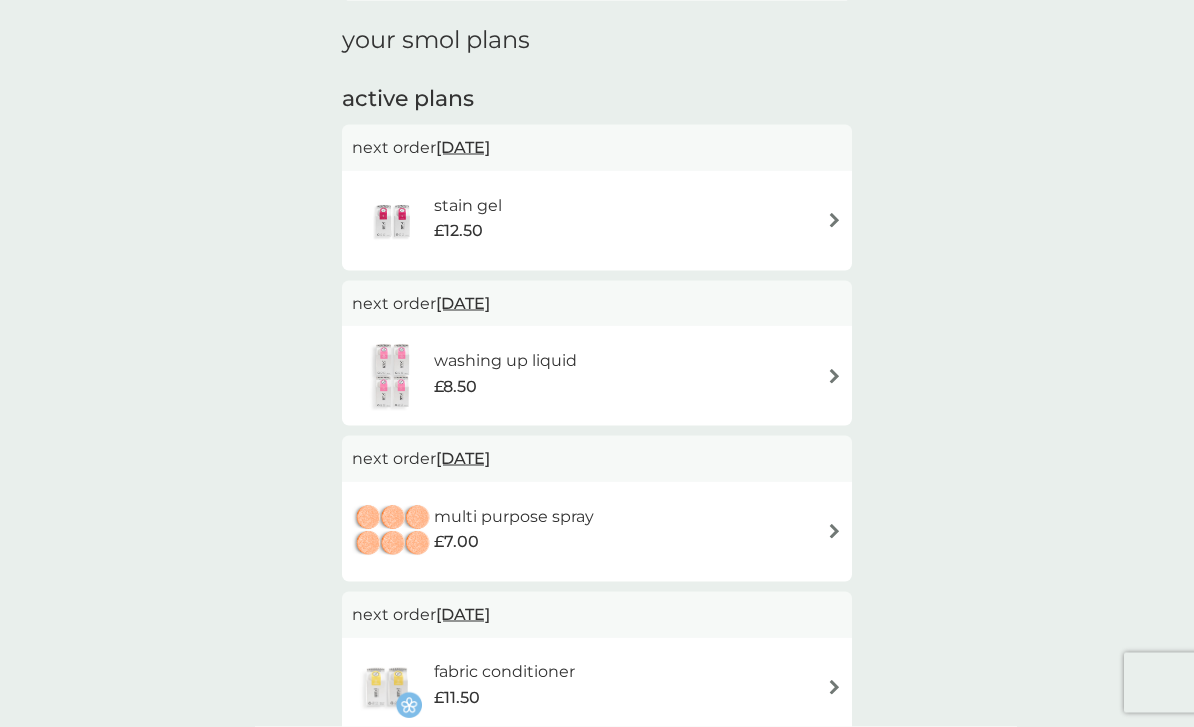 scroll, scrollTop: 342, scrollLeft: 0, axis: vertical 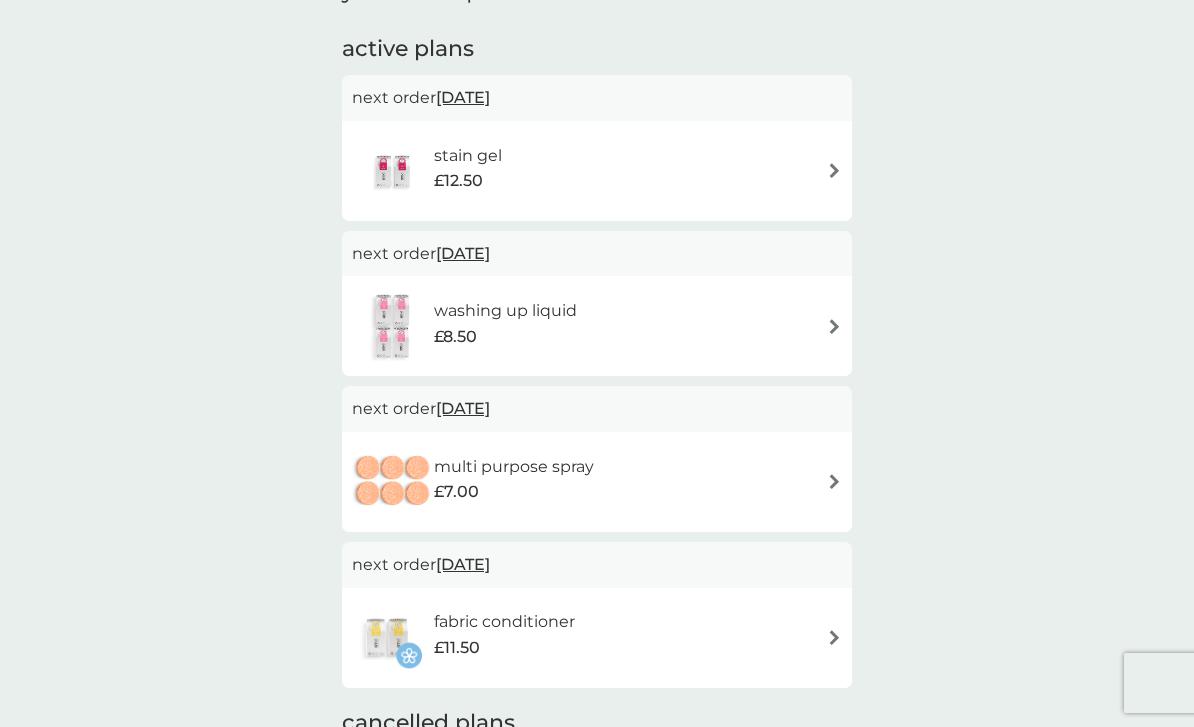 click on "stain gel £12.50" at bounding box center (597, 171) 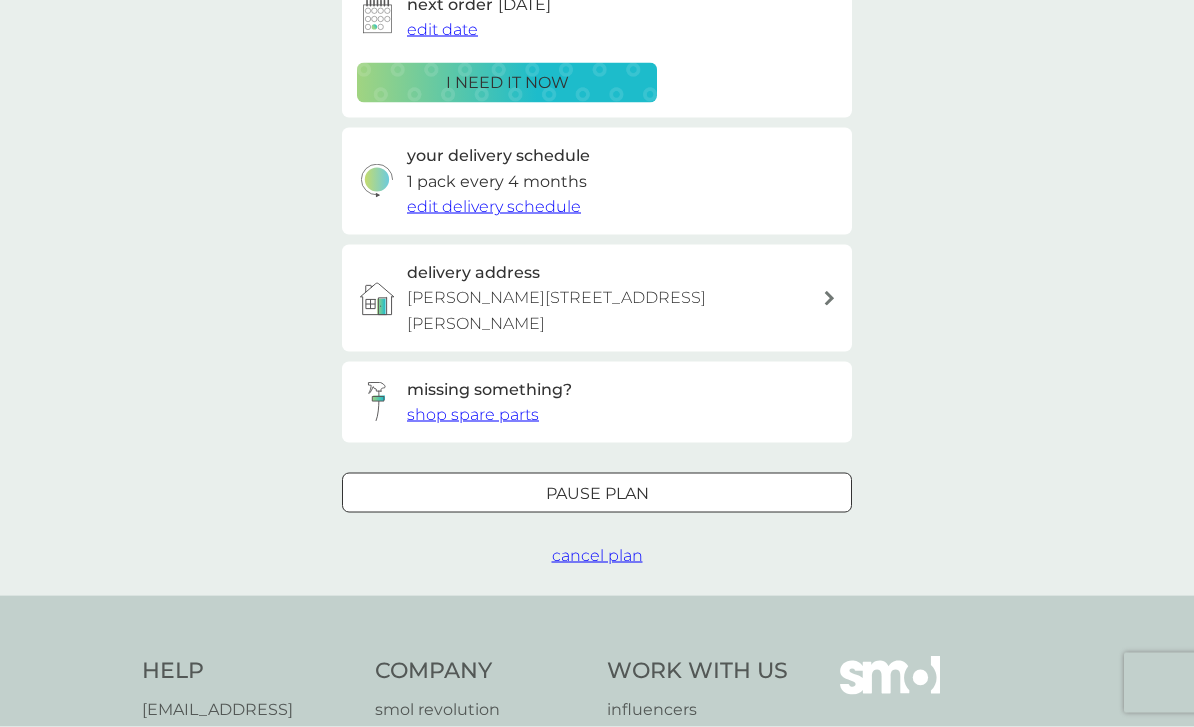 scroll, scrollTop: 372, scrollLeft: 0, axis: vertical 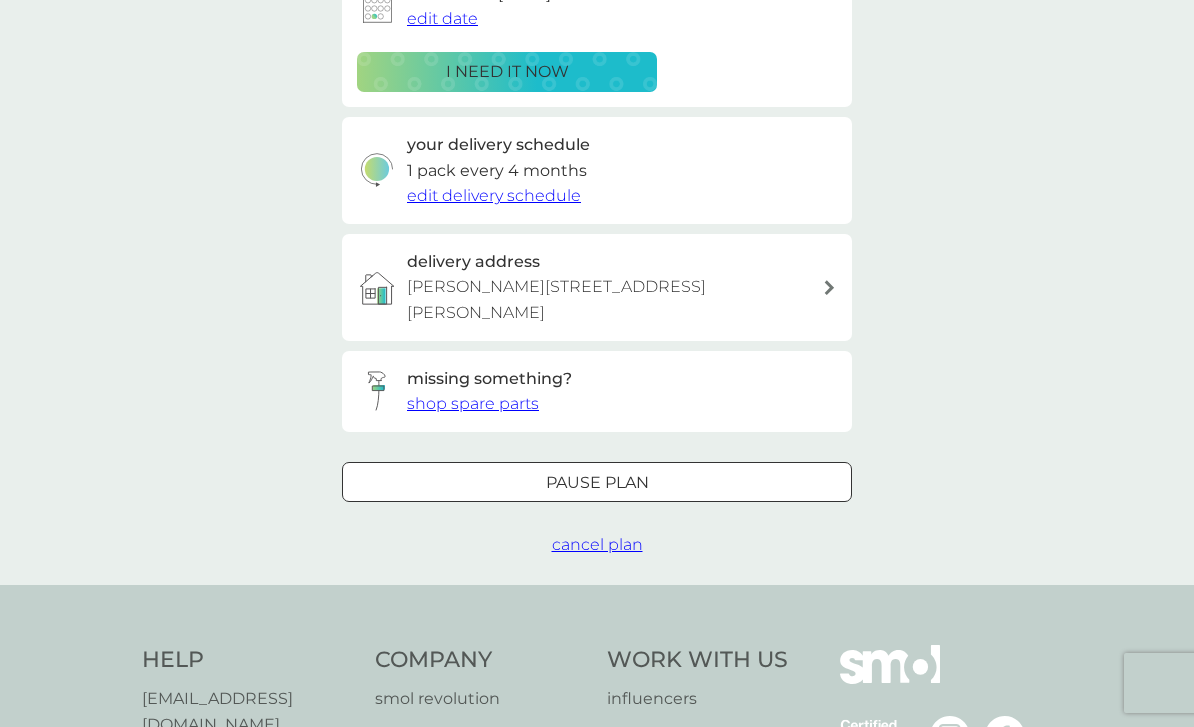 click on "cancel plan" at bounding box center (597, 544) 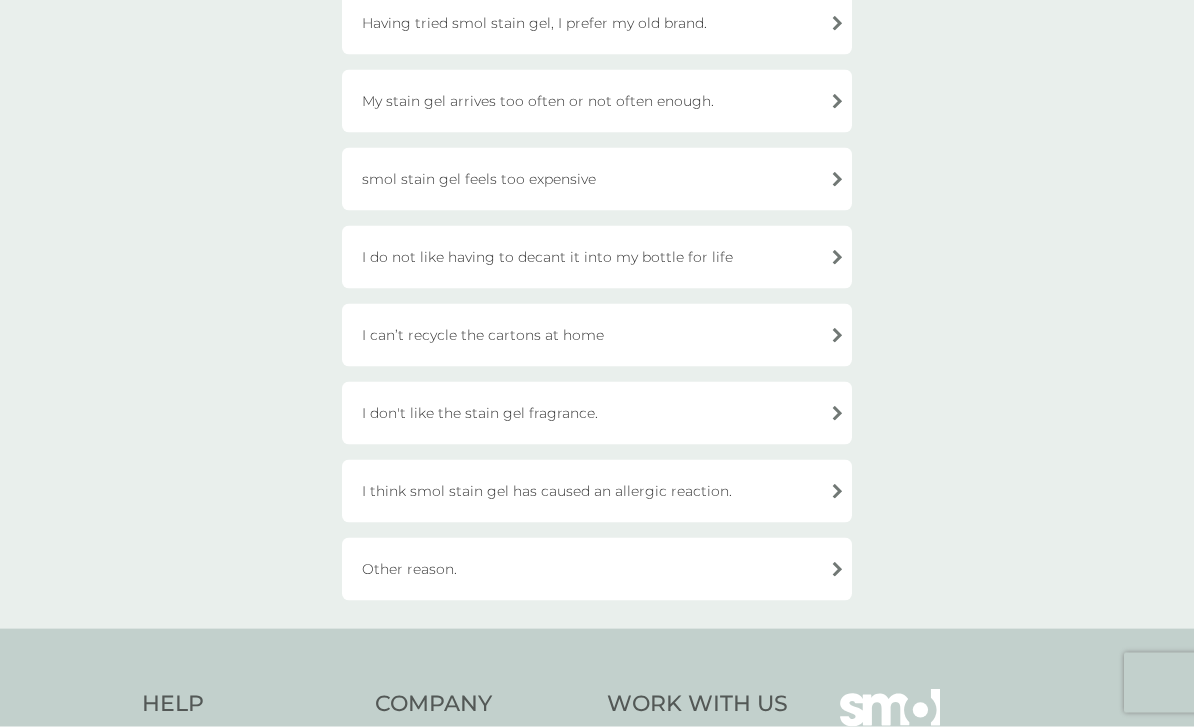 scroll, scrollTop: 480, scrollLeft: 0, axis: vertical 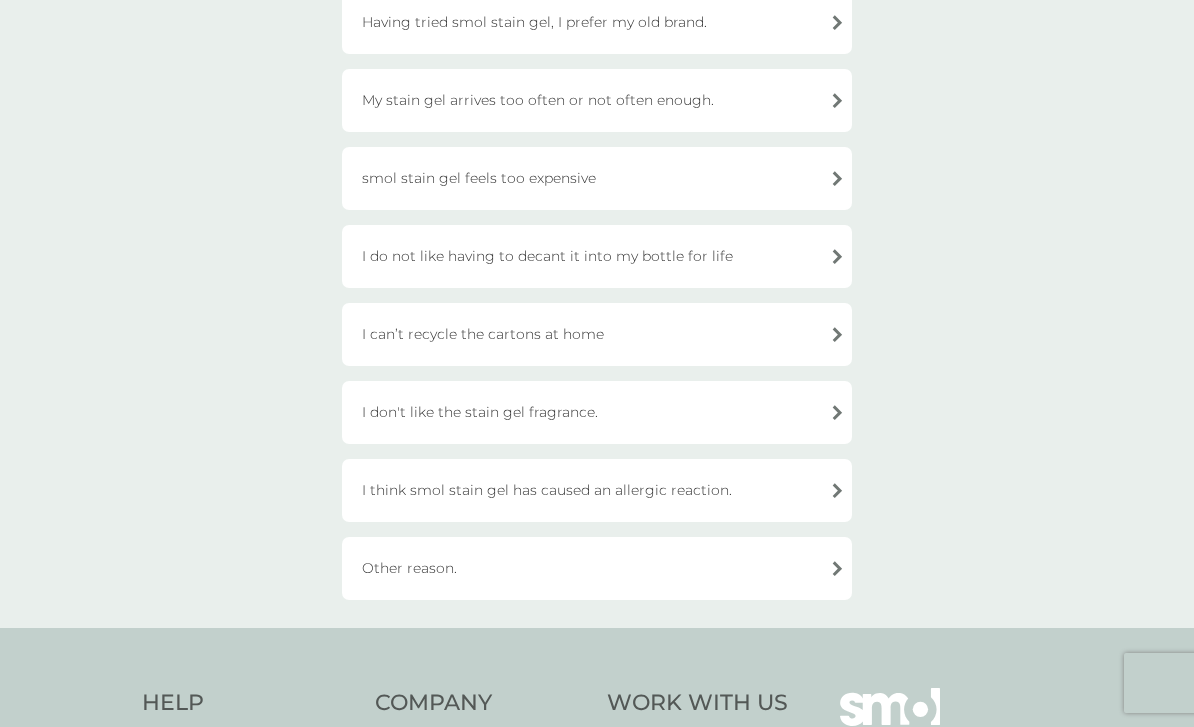 click on "My stain gel arrives too often or not often enough." at bounding box center [597, 100] 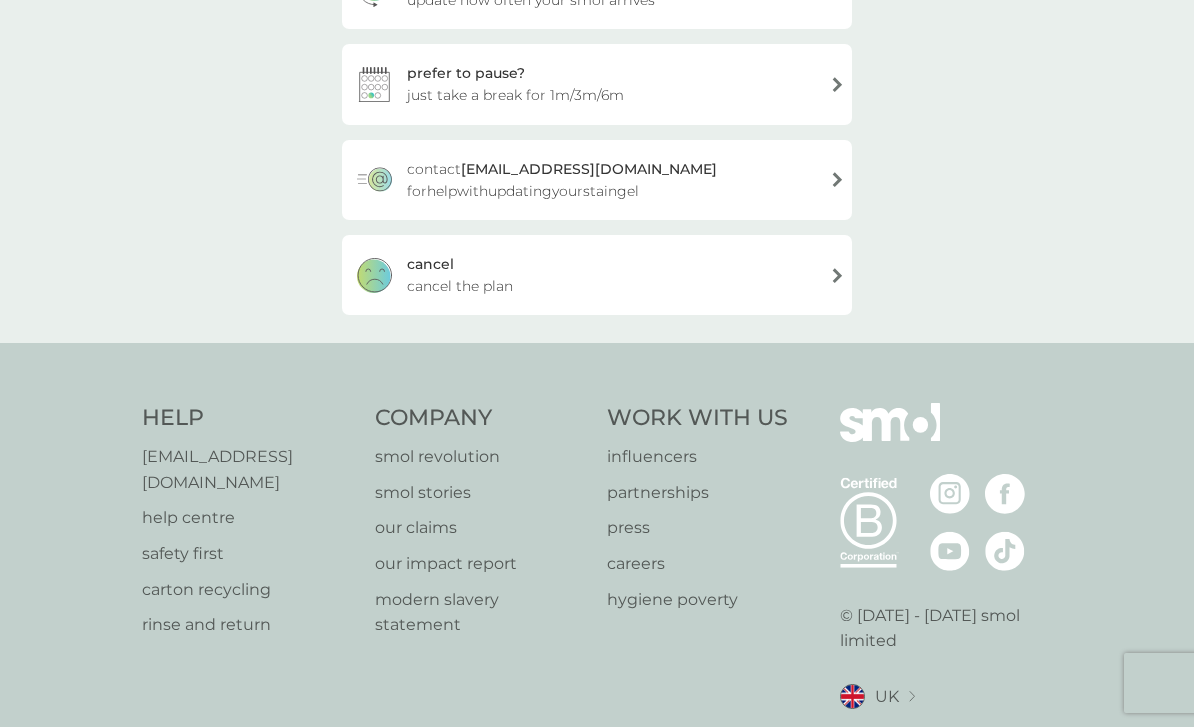 click on "[PERSON_NAME] the plan" at bounding box center (597, 275) 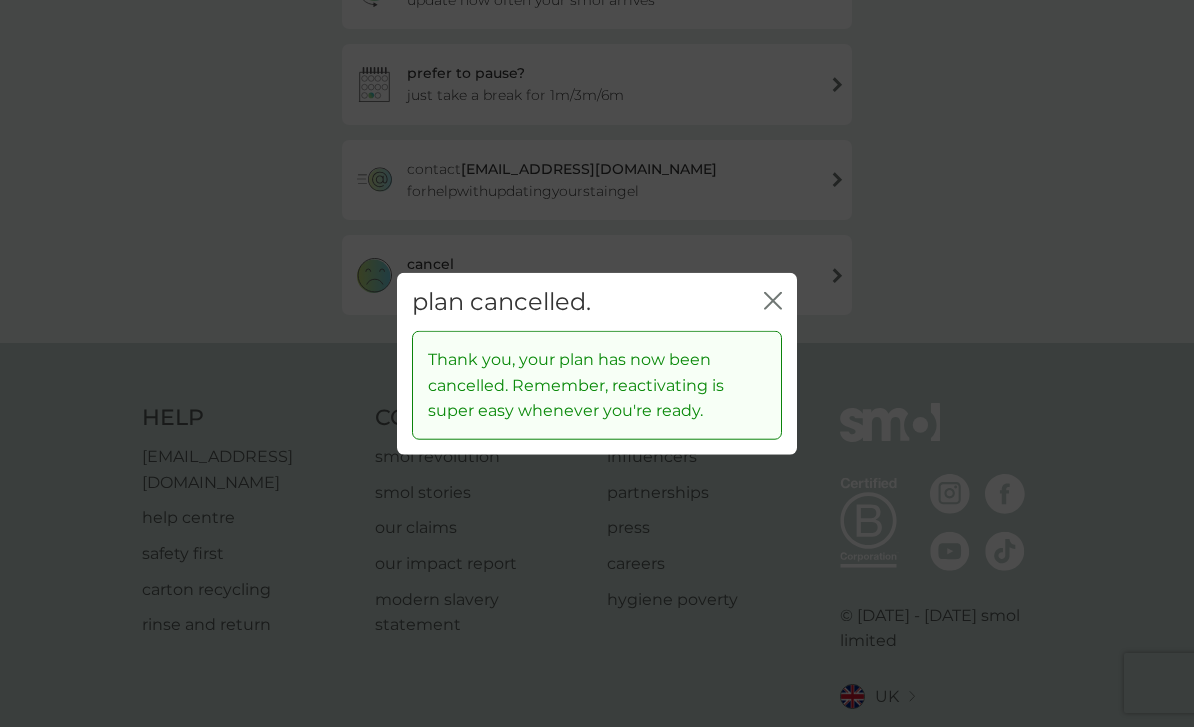 click on "close" 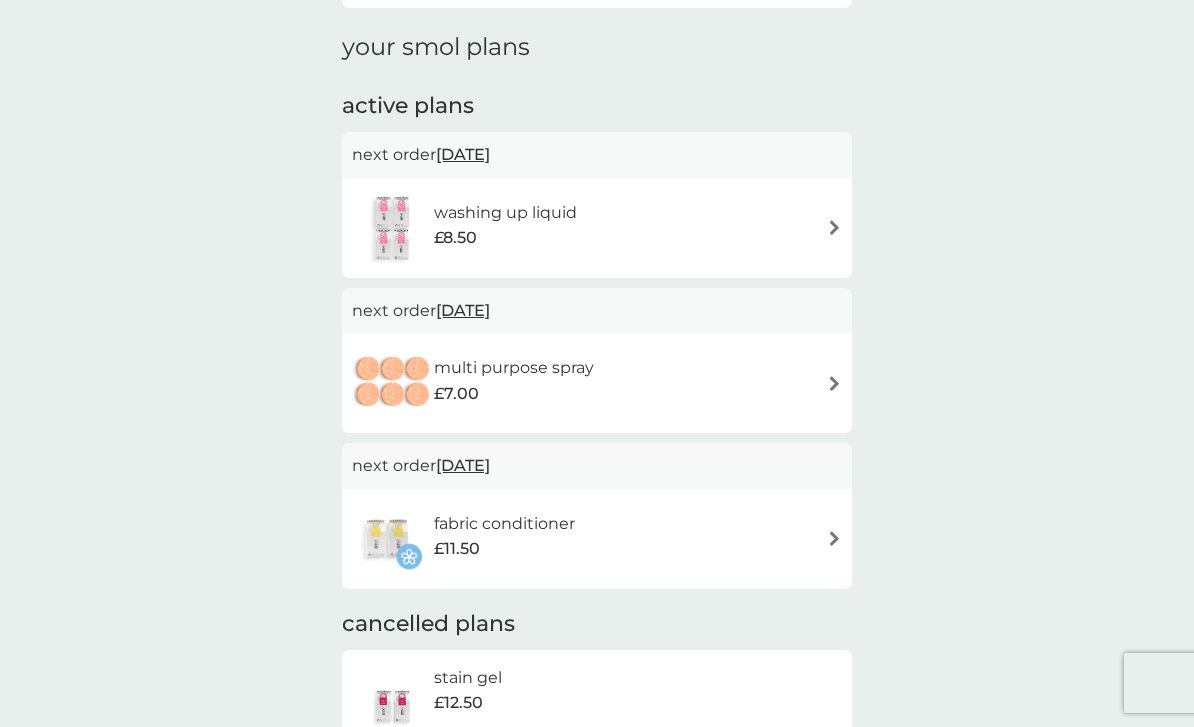 scroll, scrollTop: 283, scrollLeft: 0, axis: vertical 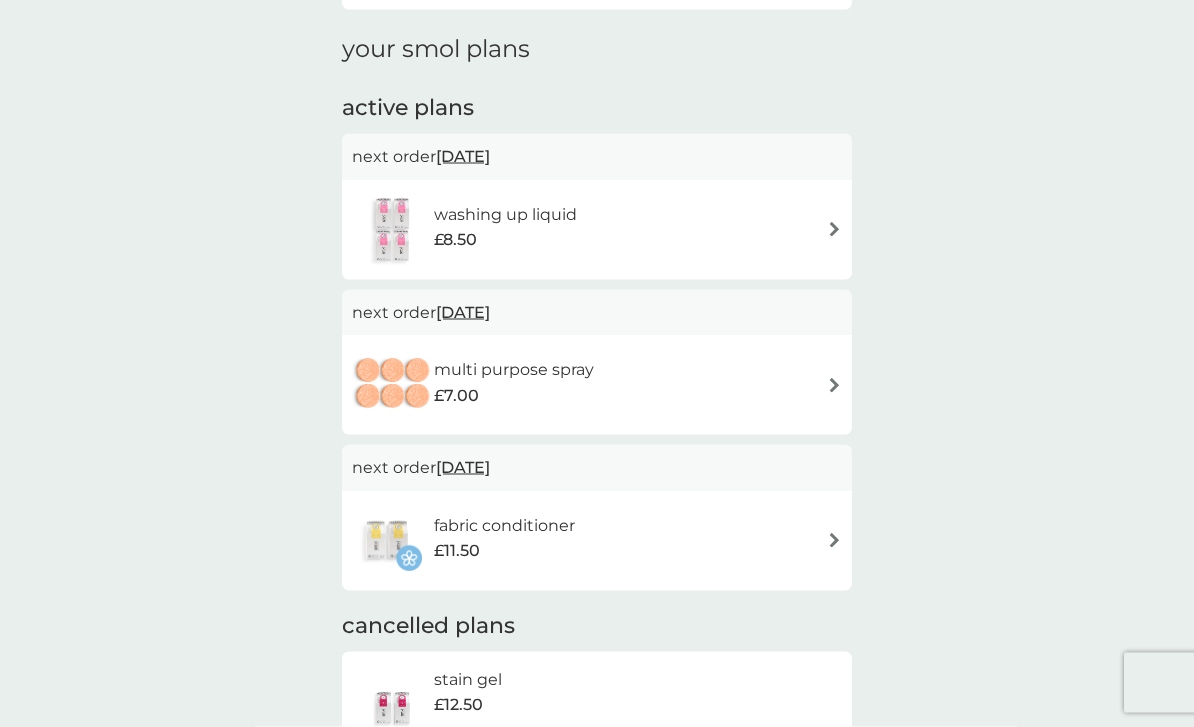 click on "washing up liquid £8.50" at bounding box center [597, 230] 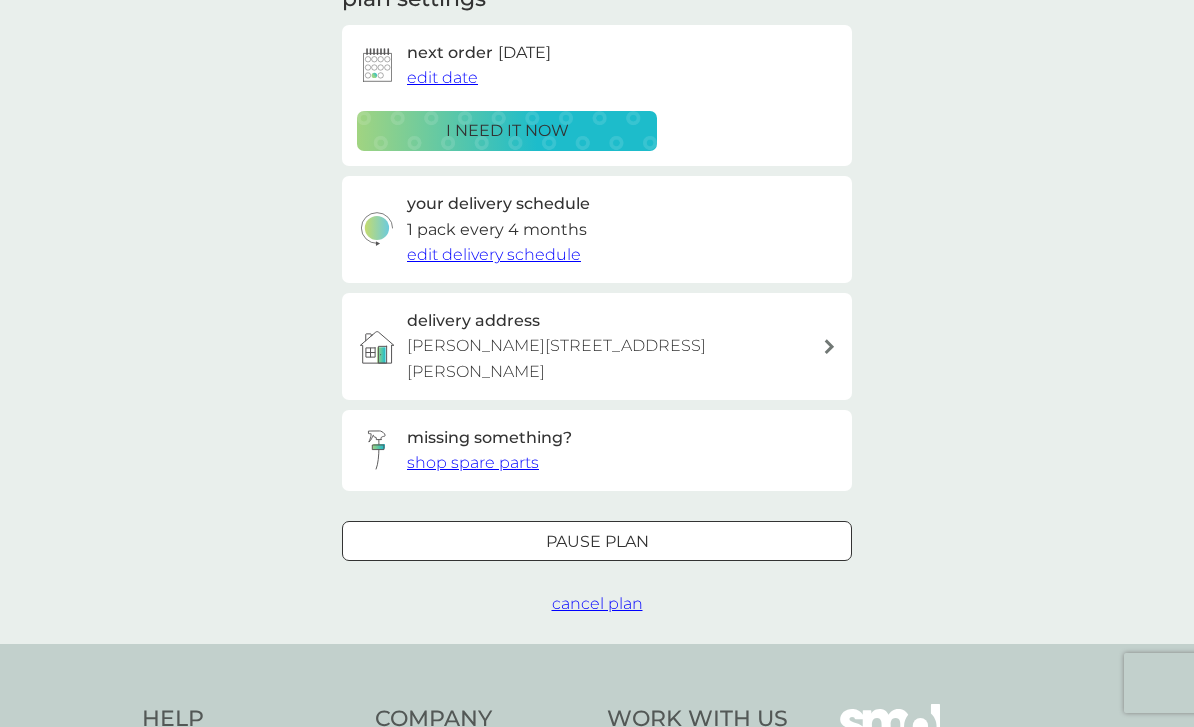 scroll, scrollTop: 449, scrollLeft: 0, axis: vertical 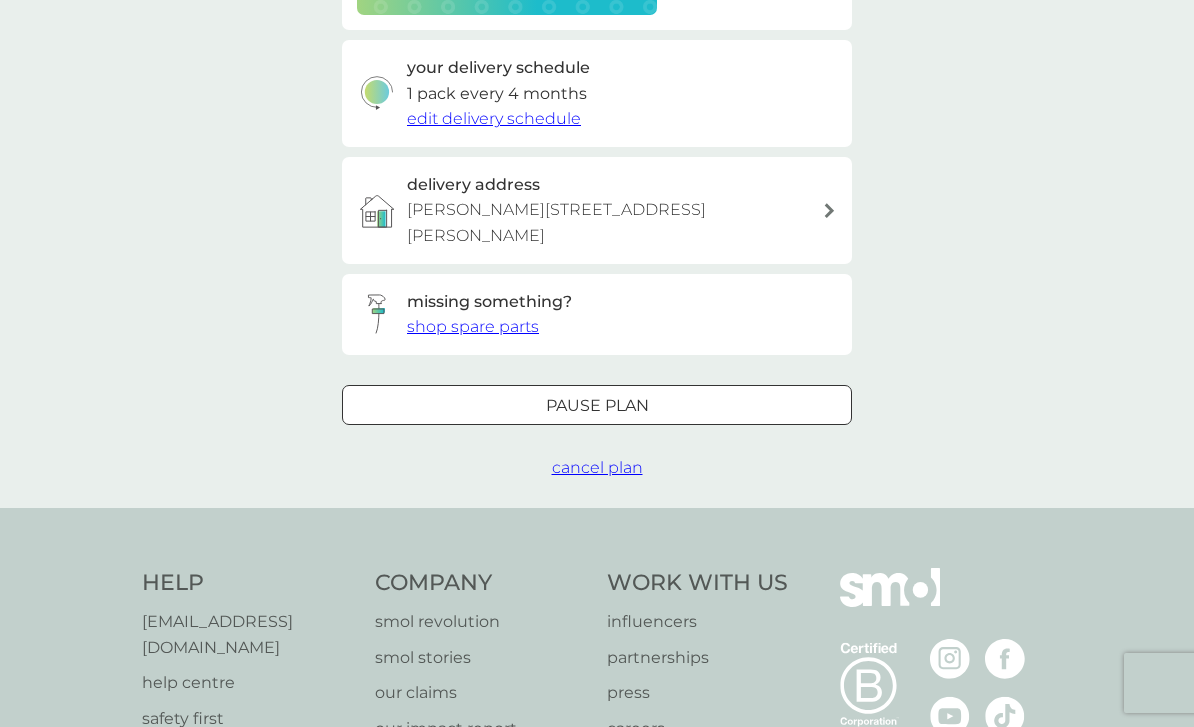 click on "cancel plan" at bounding box center (597, 467) 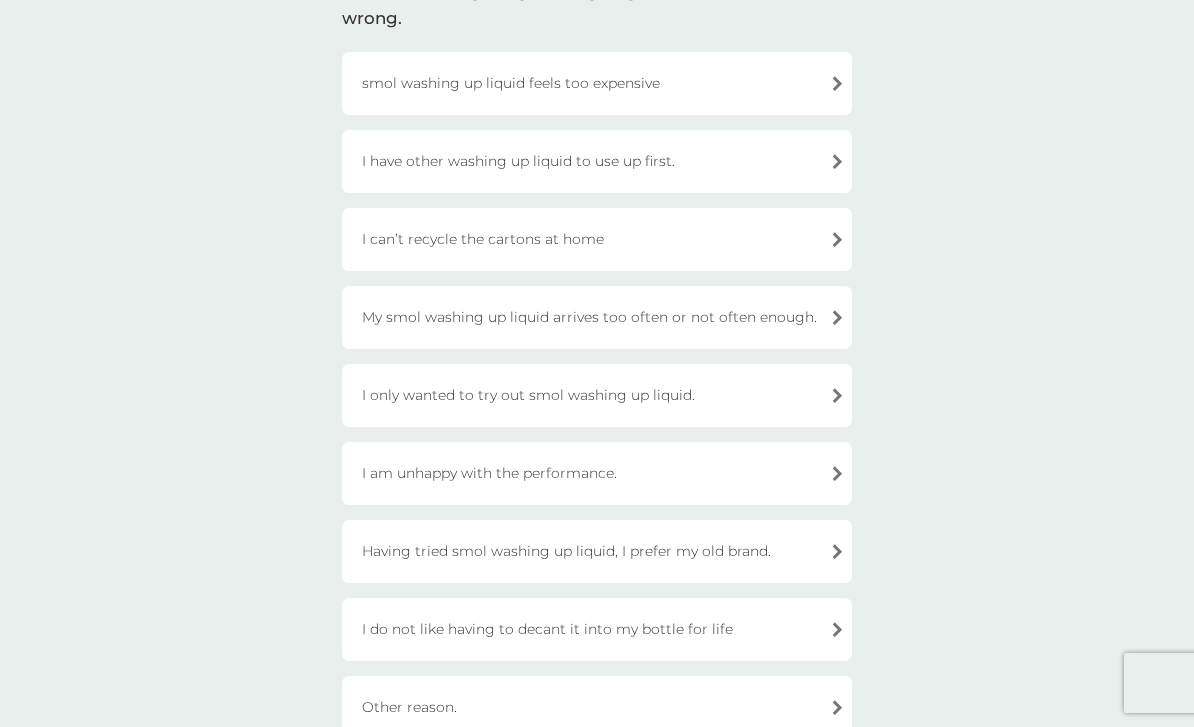 scroll, scrollTop: 183, scrollLeft: 0, axis: vertical 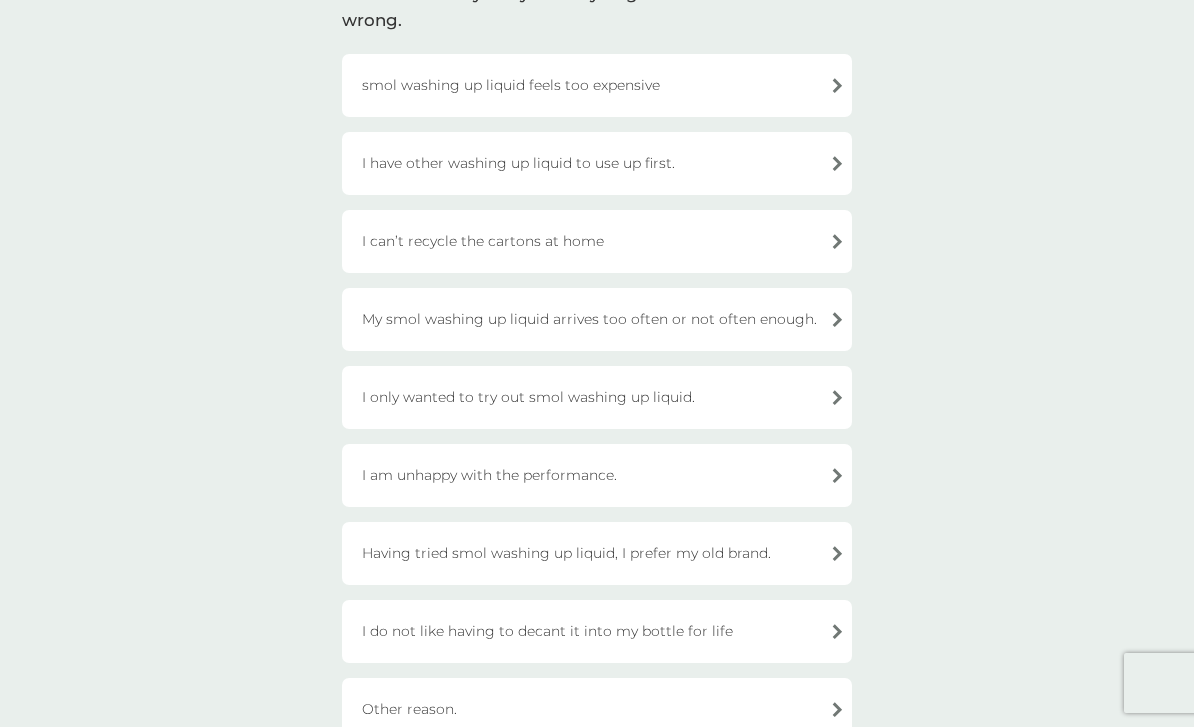 click on "My smol washing up liquid arrives too often or not often enough." at bounding box center (597, 319) 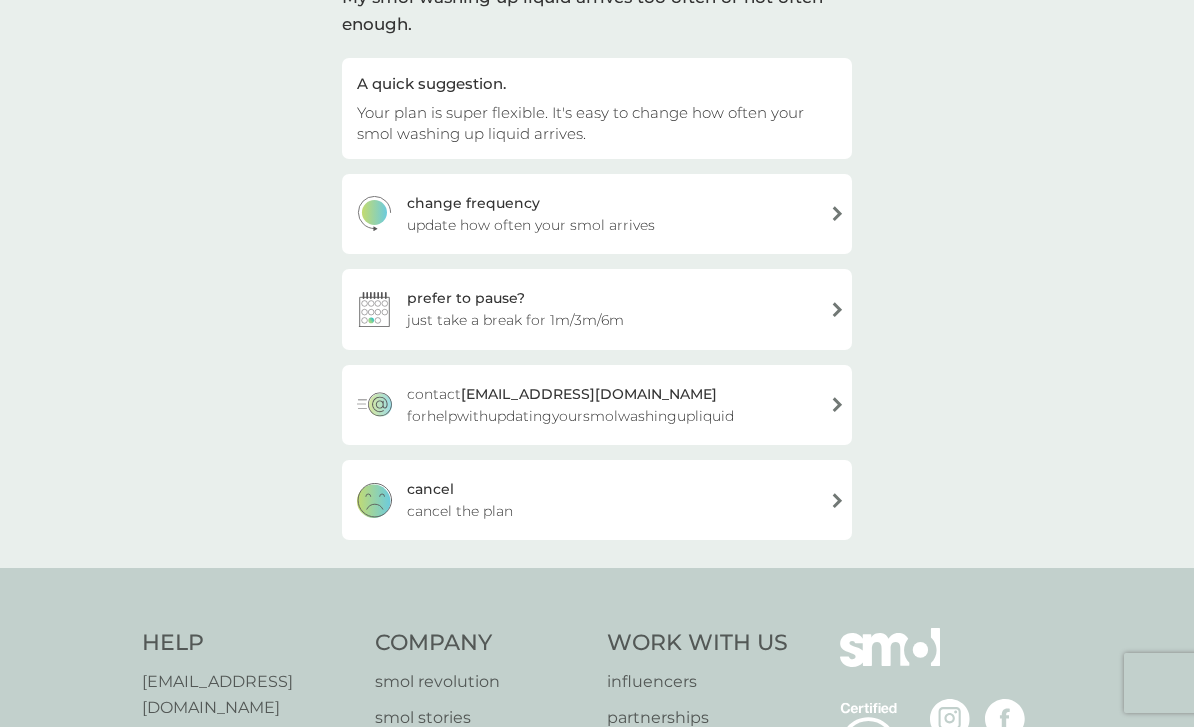 click on "[PERSON_NAME] the plan" at bounding box center (597, 500) 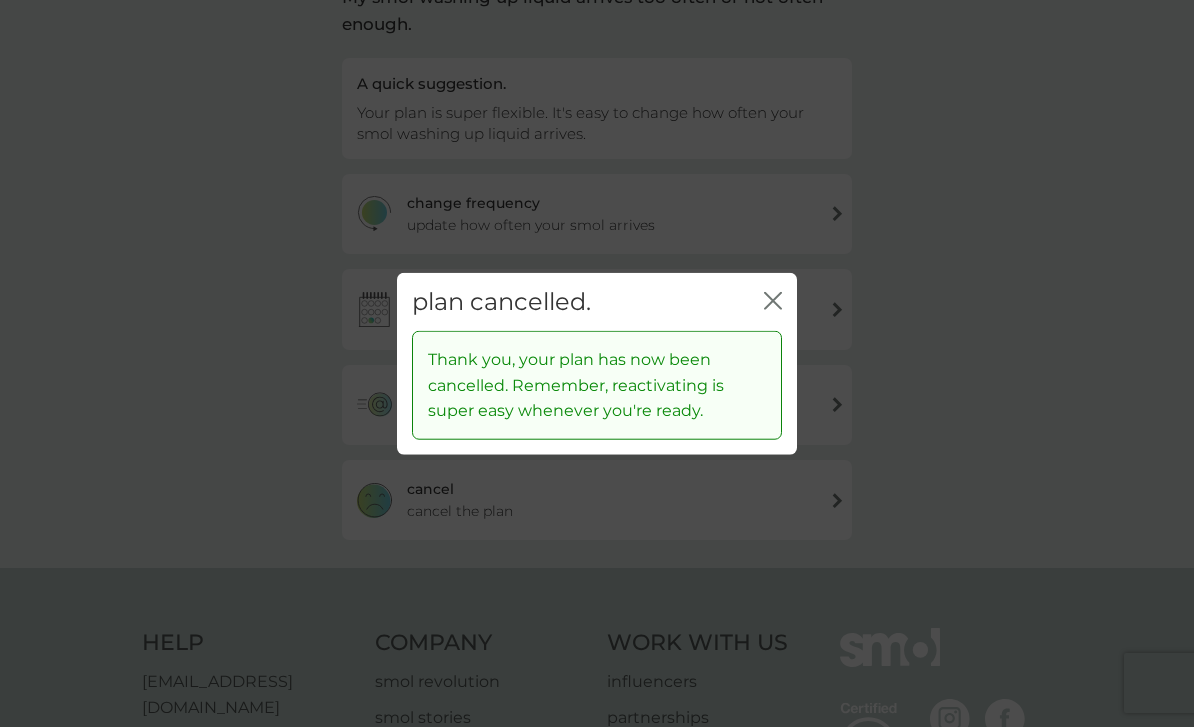 click on "plan cancelled. close" at bounding box center [597, 301] 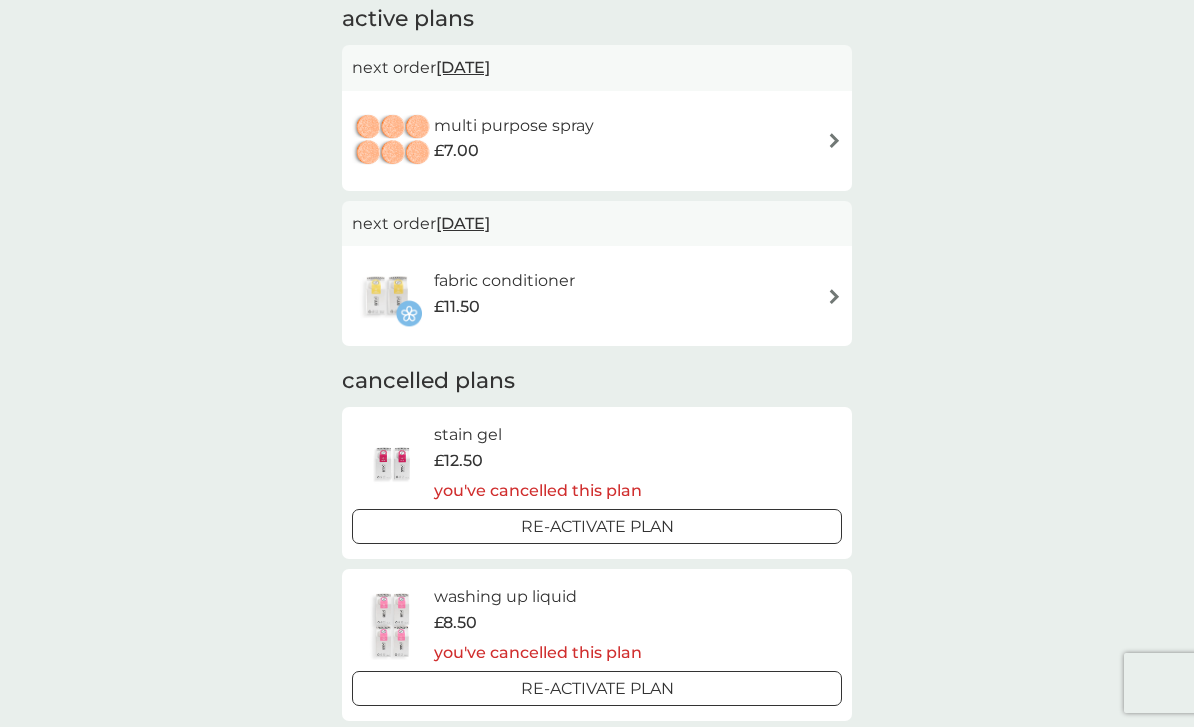 scroll, scrollTop: 350, scrollLeft: 0, axis: vertical 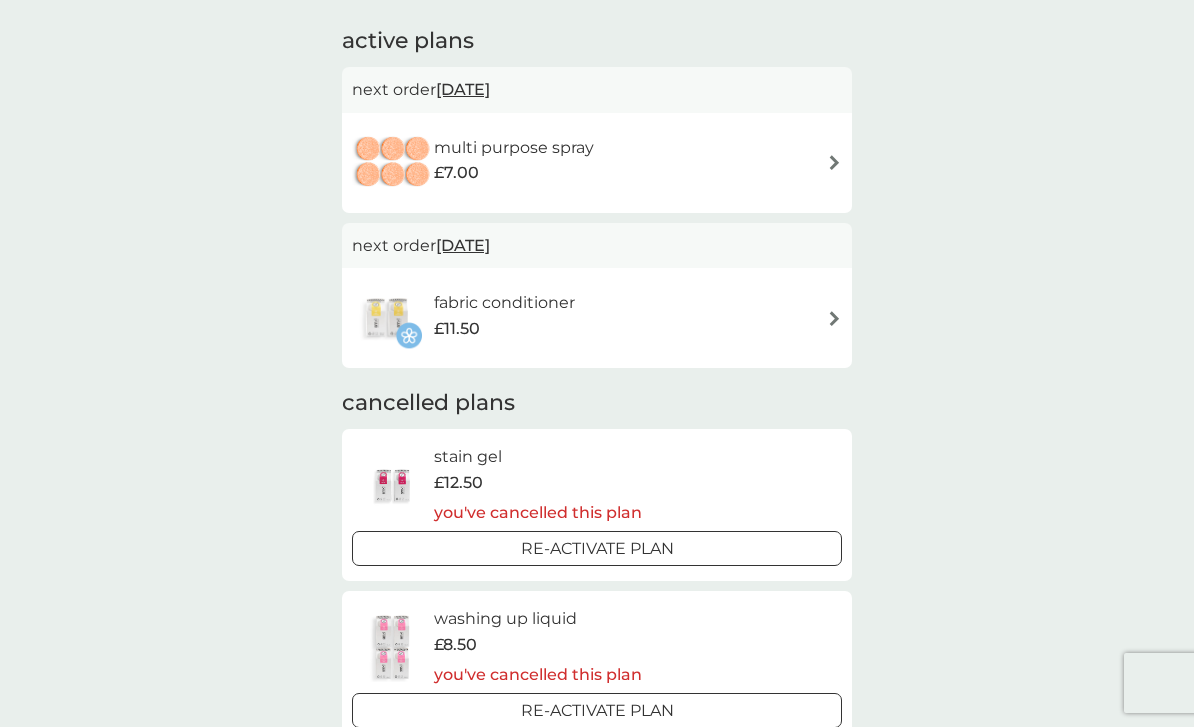 click on "fabric conditioner £11.50" at bounding box center [597, 318] 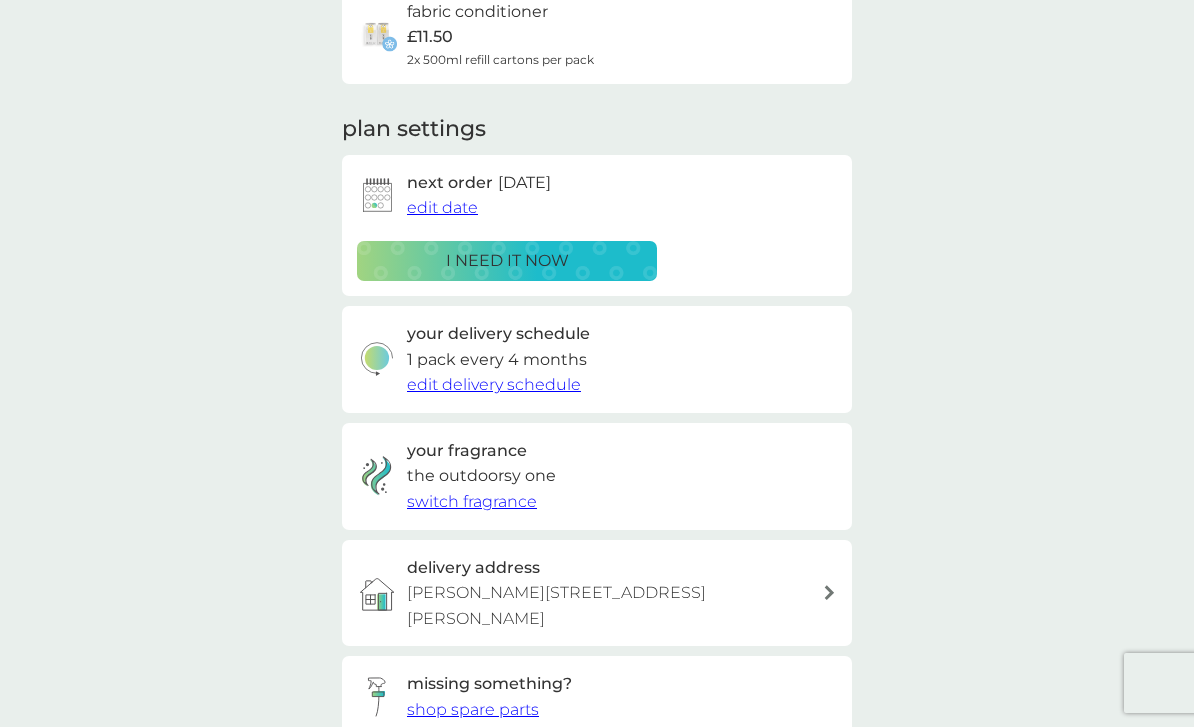 scroll, scrollTop: 383, scrollLeft: 0, axis: vertical 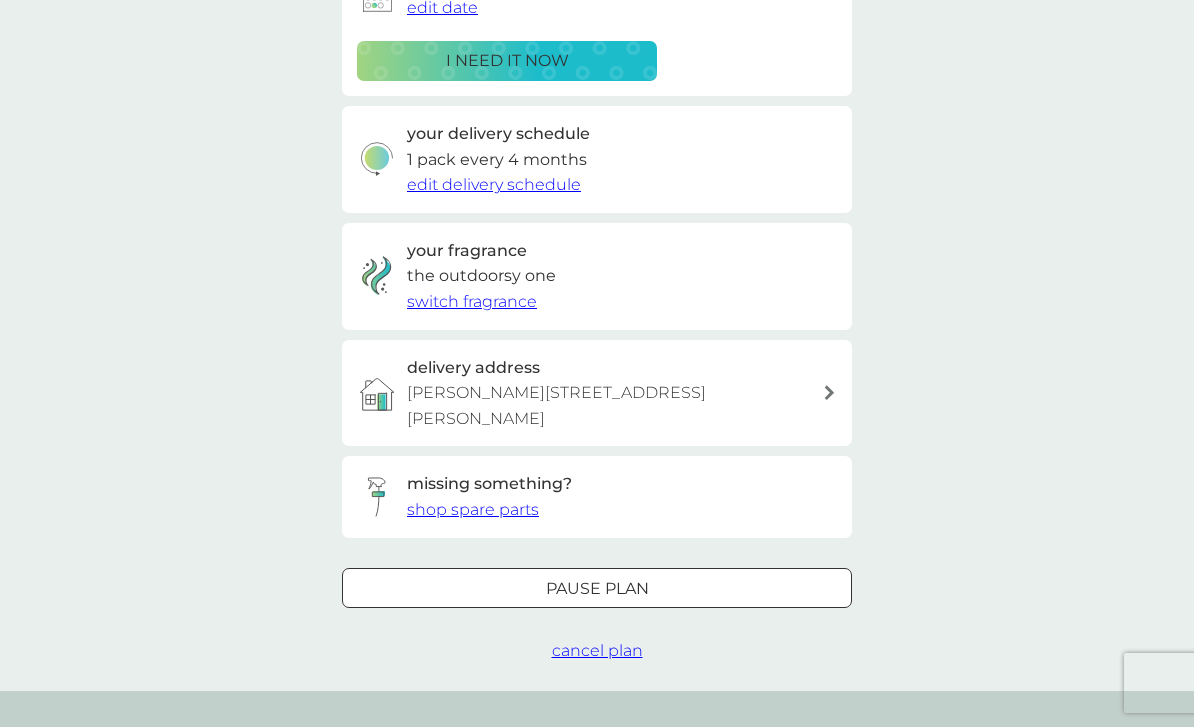 click on "cancel plan" at bounding box center (597, 650) 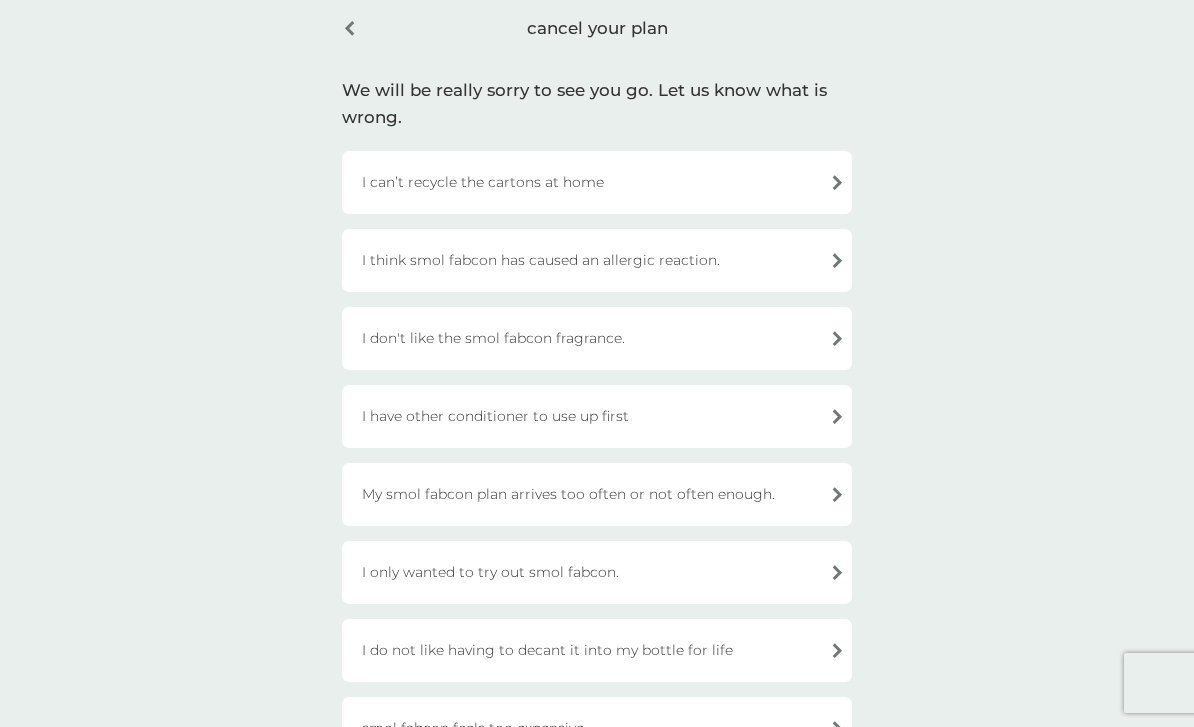 scroll, scrollTop: 300, scrollLeft: 0, axis: vertical 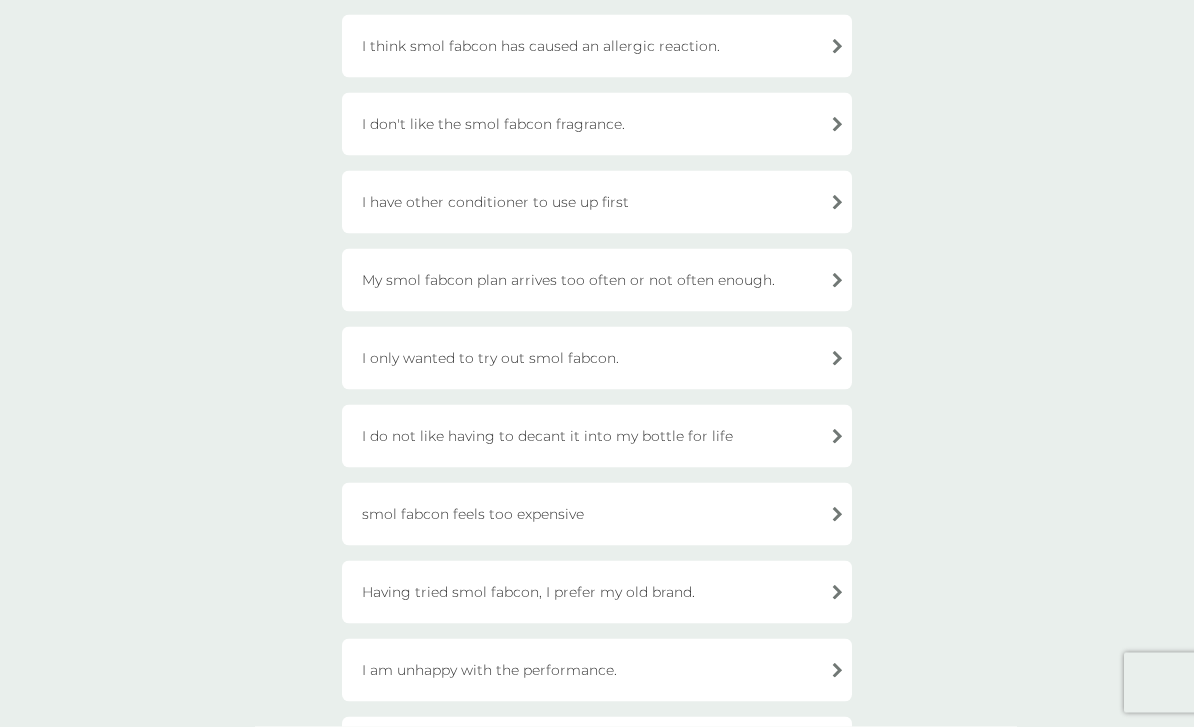click on "My smol fabcon plan arrives too often or not often enough." at bounding box center (597, 280) 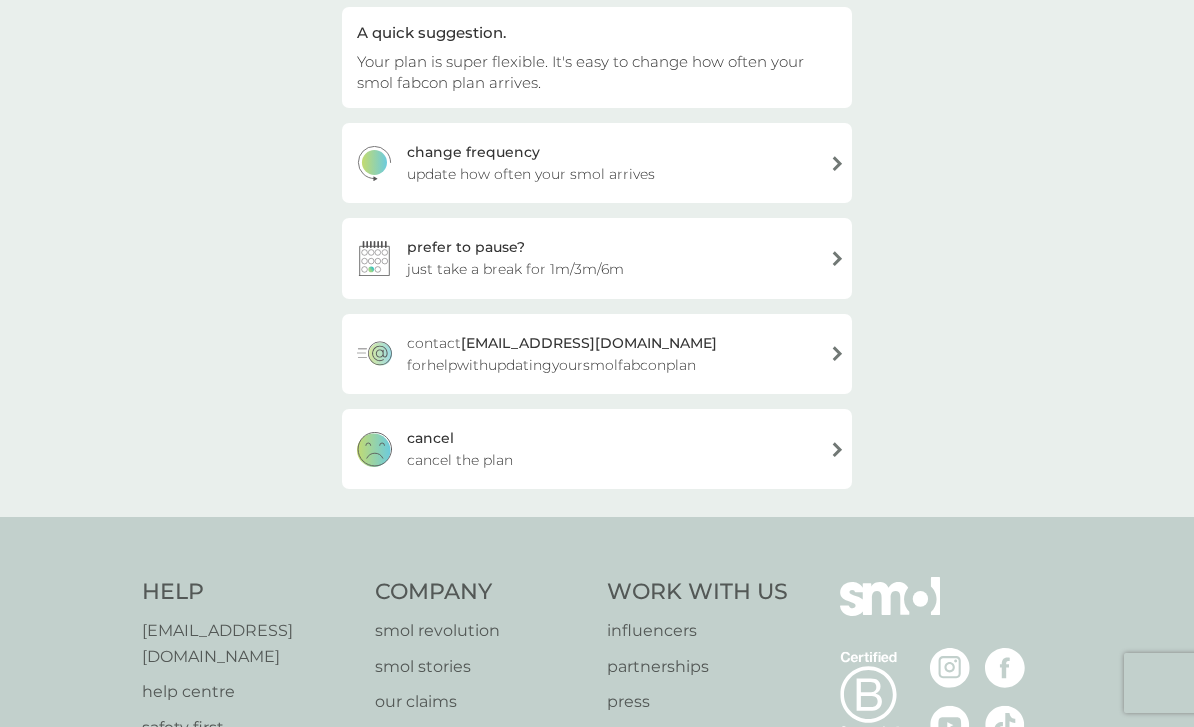 scroll, scrollTop: 196, scrollLeft: 0, axis: vertical 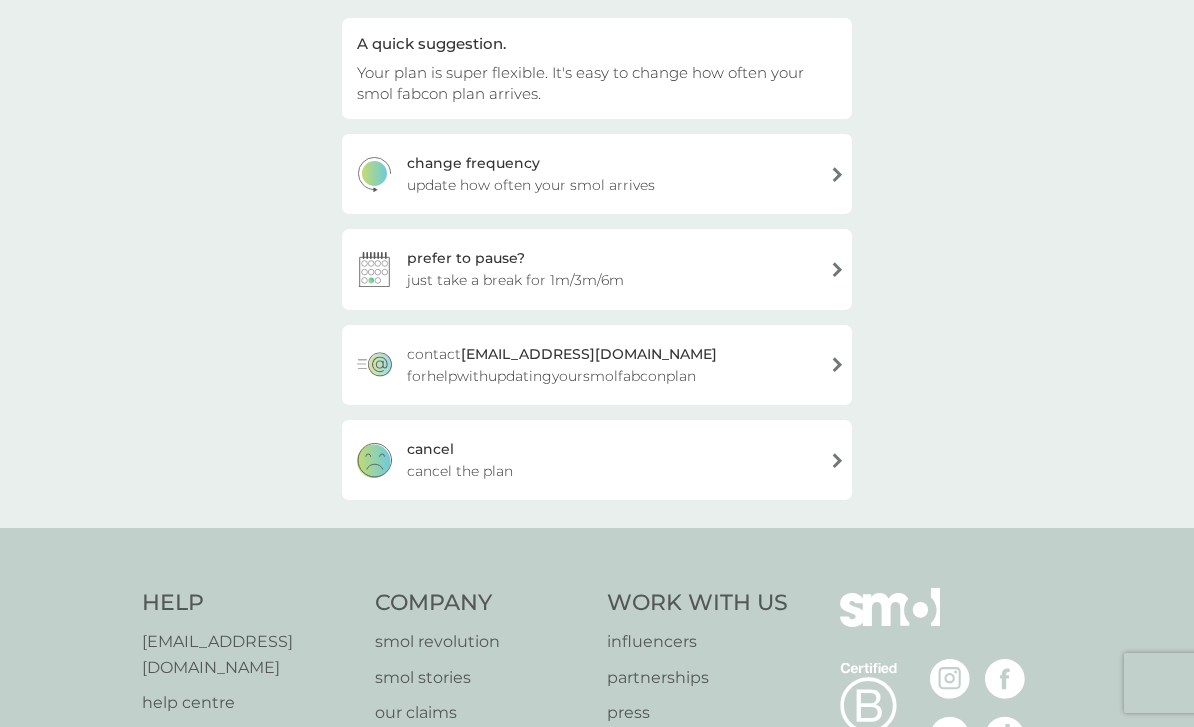 click on "[PERSON_NAME] the plan" at bounding box center [597, 460] 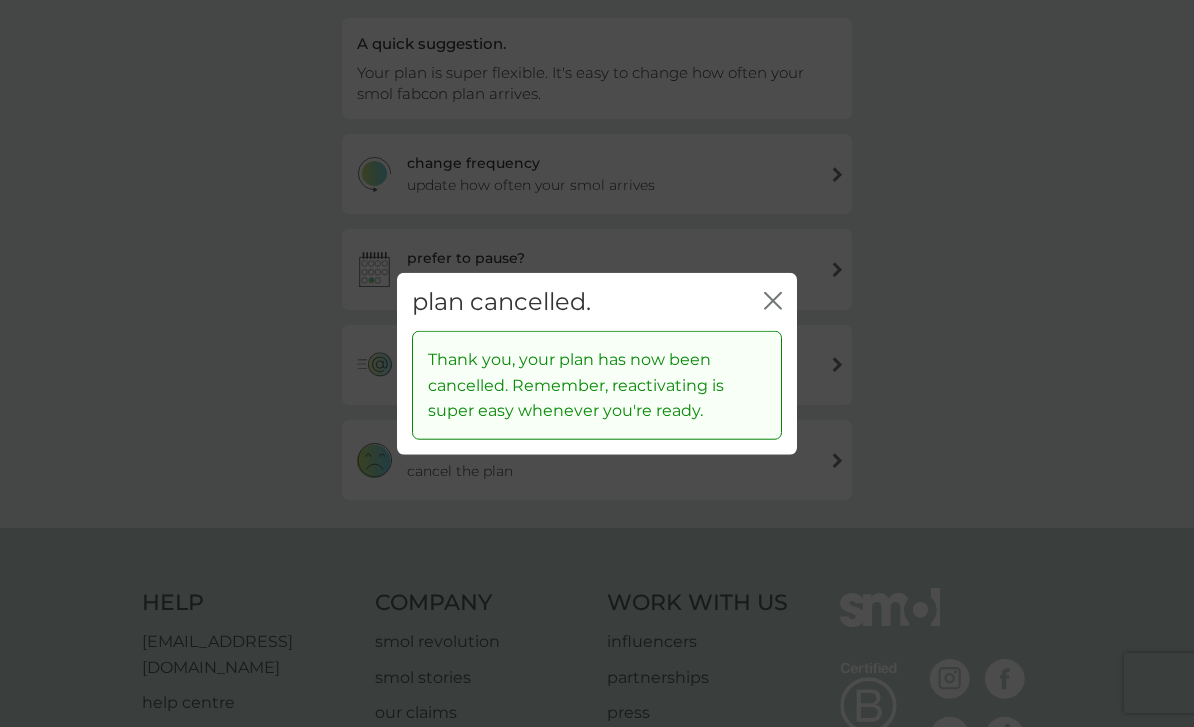 click on "plan cancelled. close" at bounding box center [597, 301] 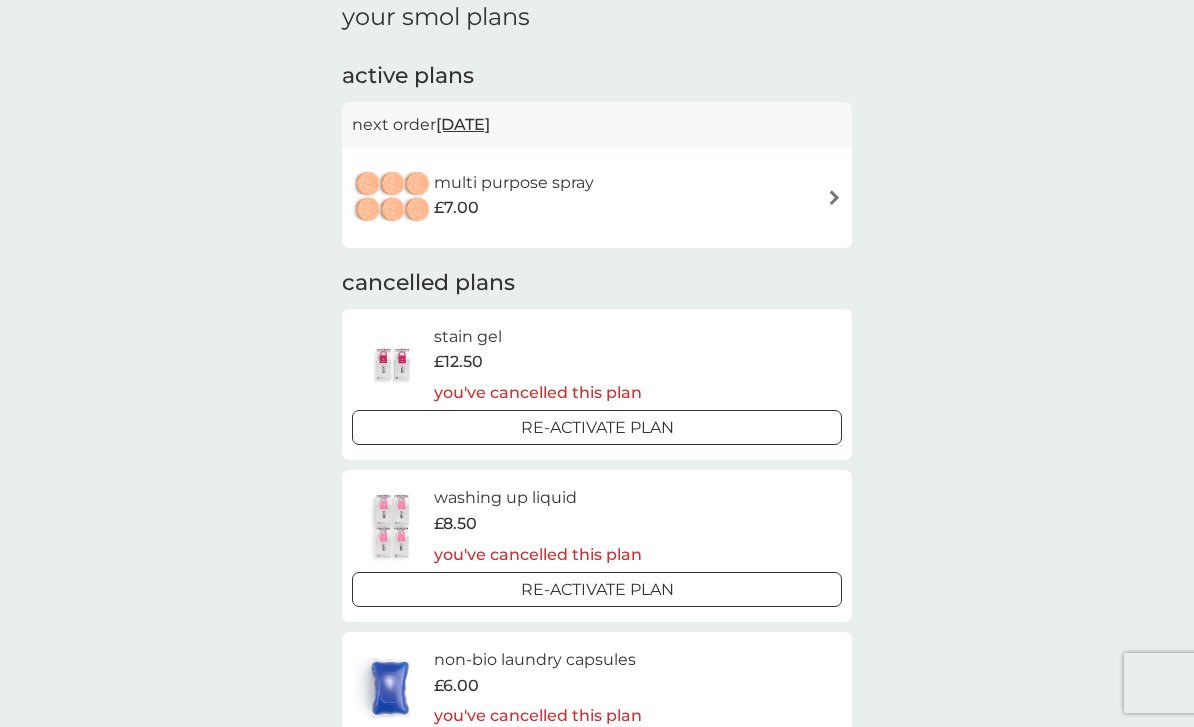 scroll, scrollTop: 311, scrollLeft: 0, axis: vertical 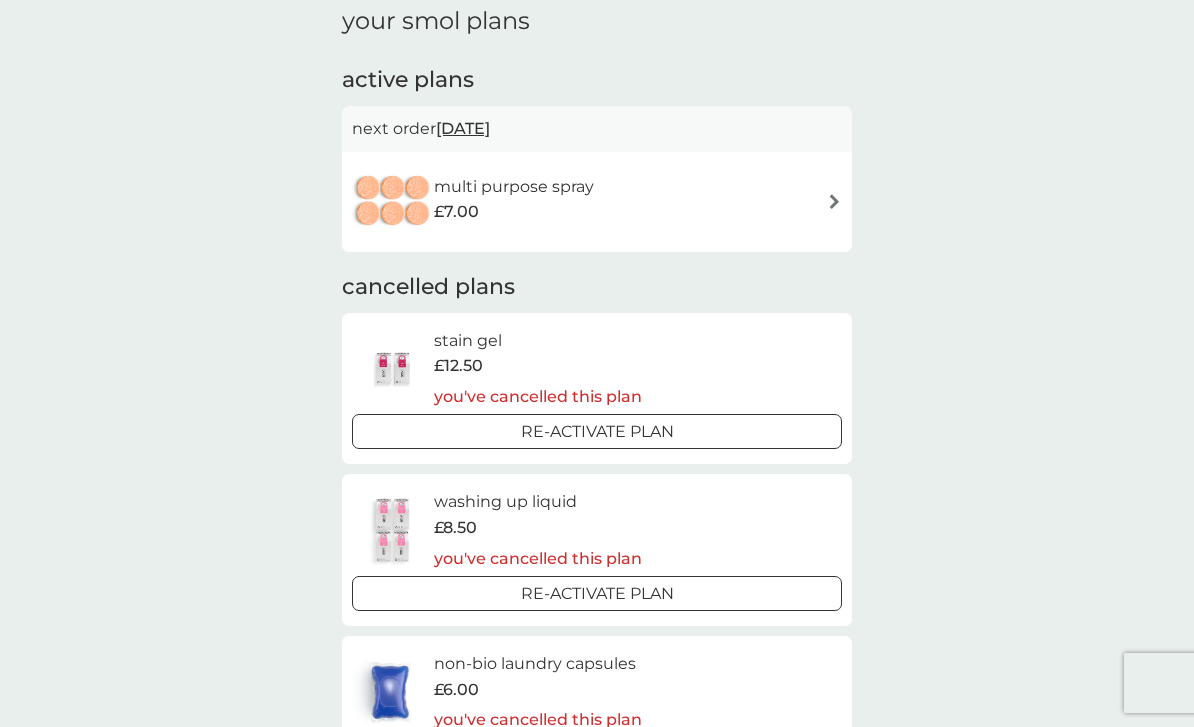 click on "multi purpose spray £7.00" at bounding box center (597, 202) 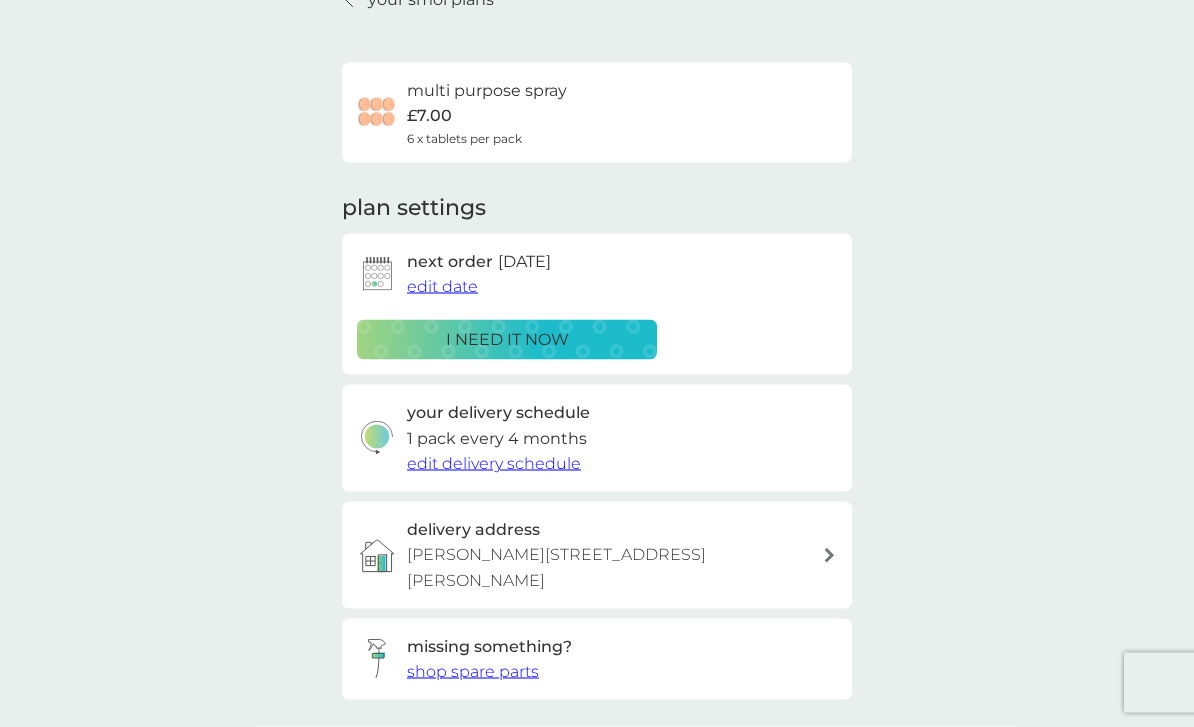scroll, scrollTop: 283, scrollLeft: 0, axis: vertical 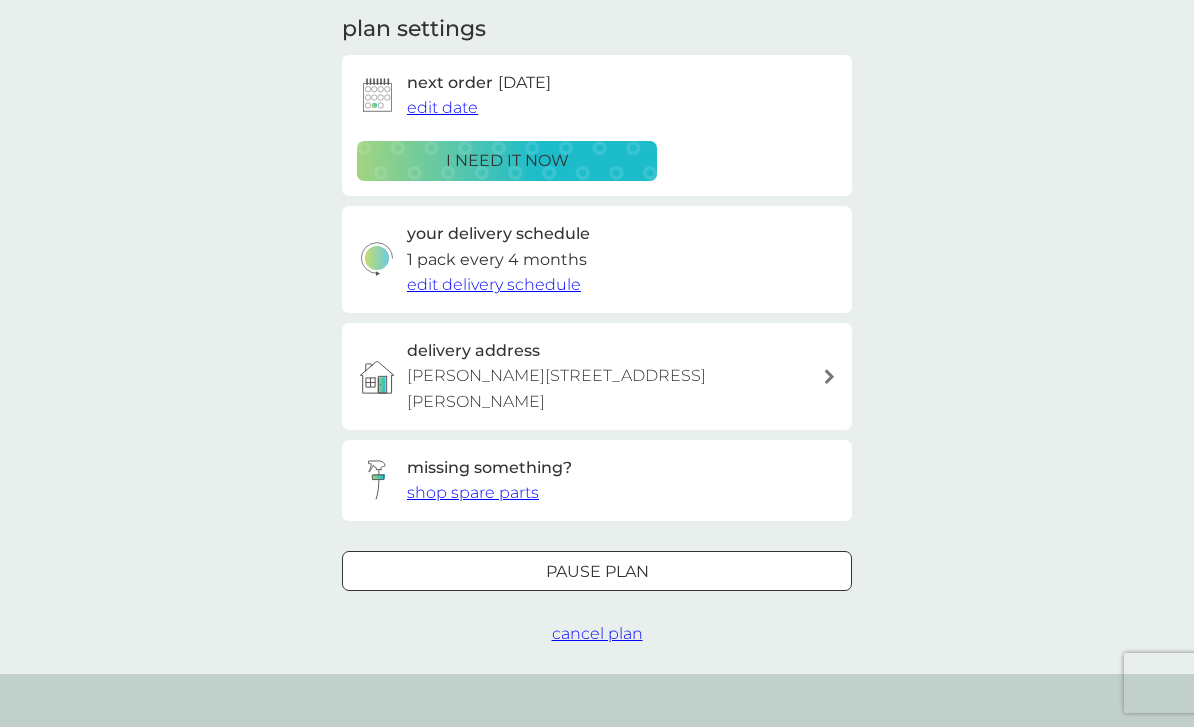 click on "cancel plan" at bounding box center [597, 634] 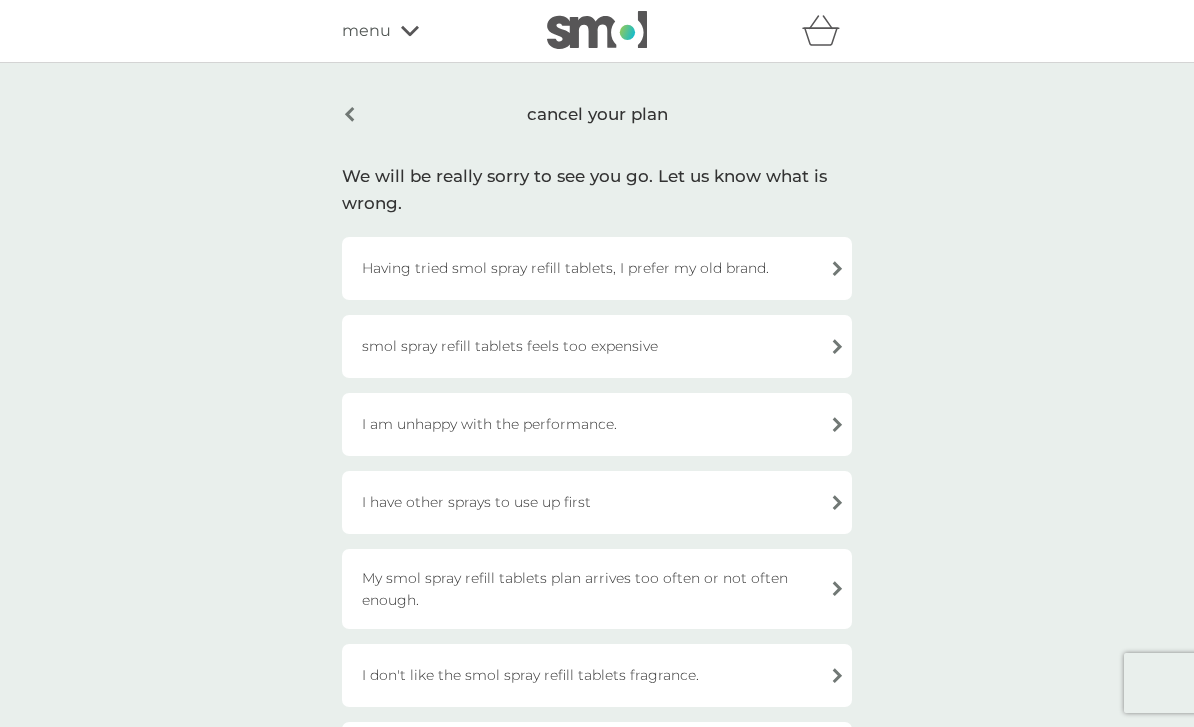 click on "My smol spray refill tablets plan arrives too often or not often enough." at bounding box center (597, 589) 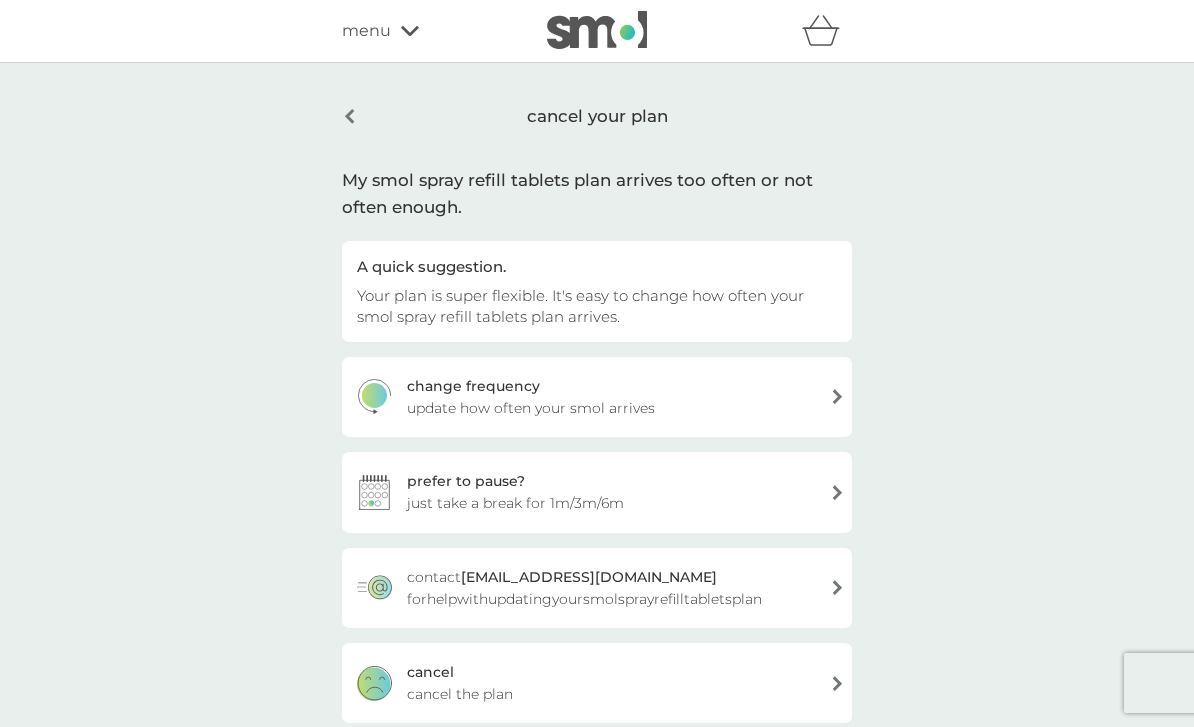 click on "[PERSON_NAME] the plan" at bounding box center (597, 683) 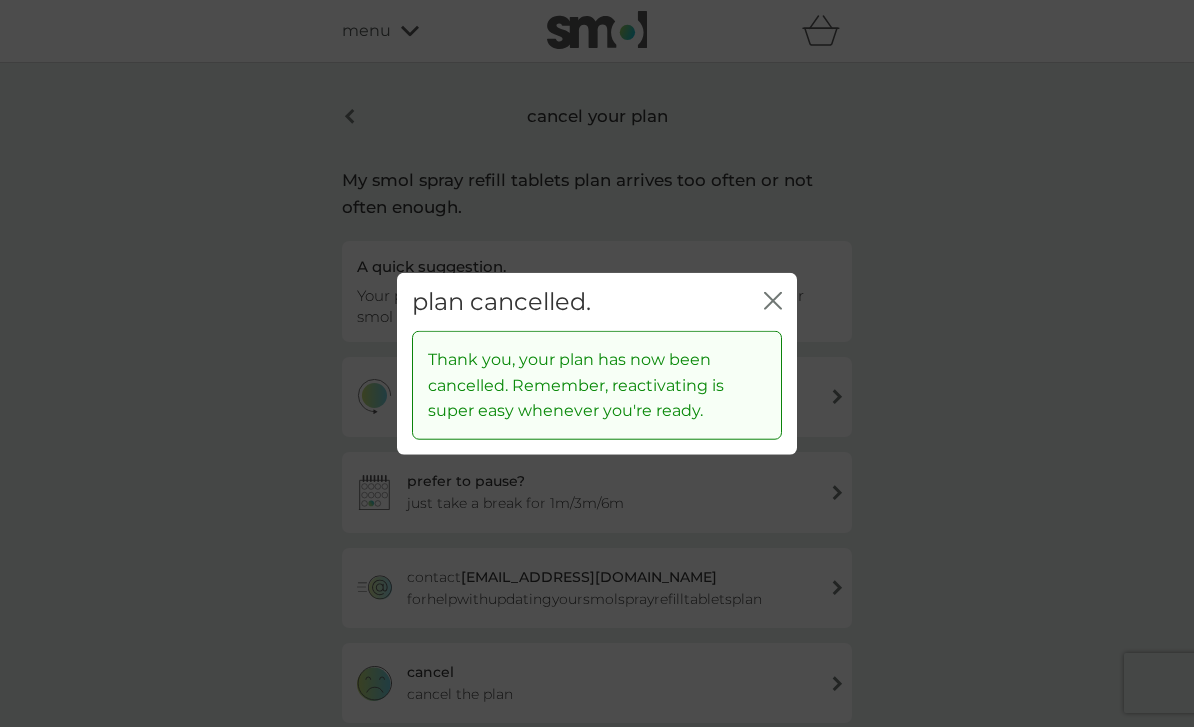 click on "plan cancelled. close" at bounding box center (597, 301) 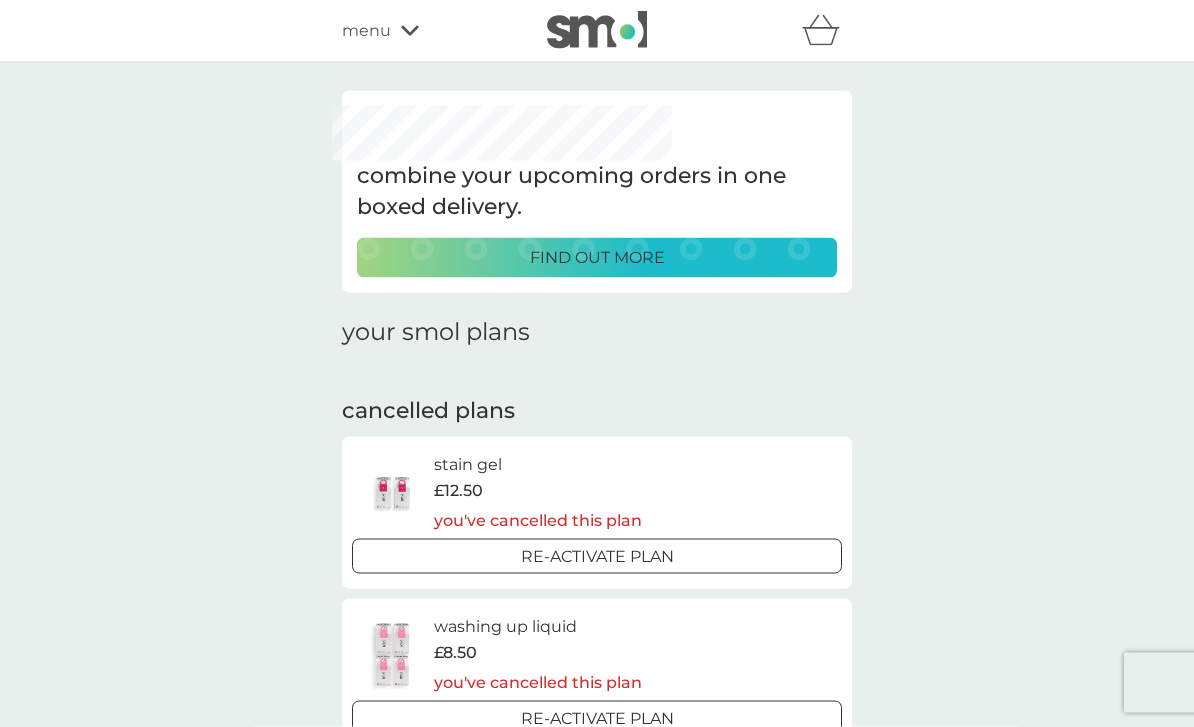 scroll, scrollTop: 0, scrollLeft: 0, axis: both 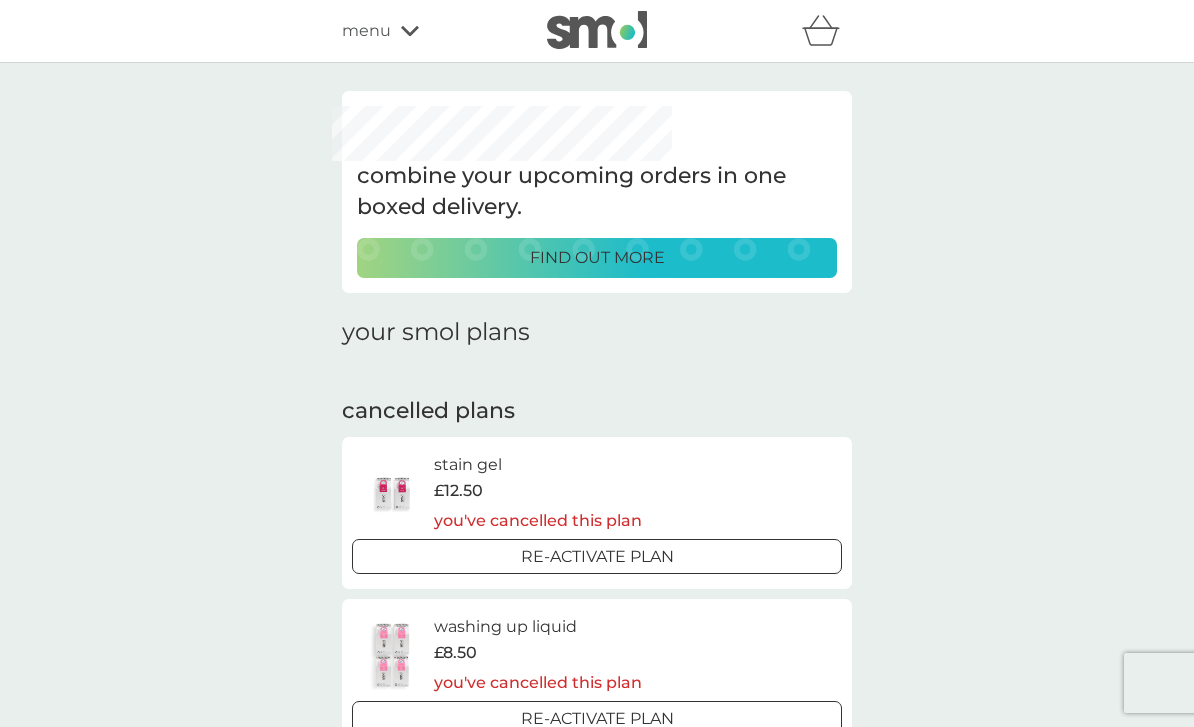 click on "menu" at bounding box center (366, 31) 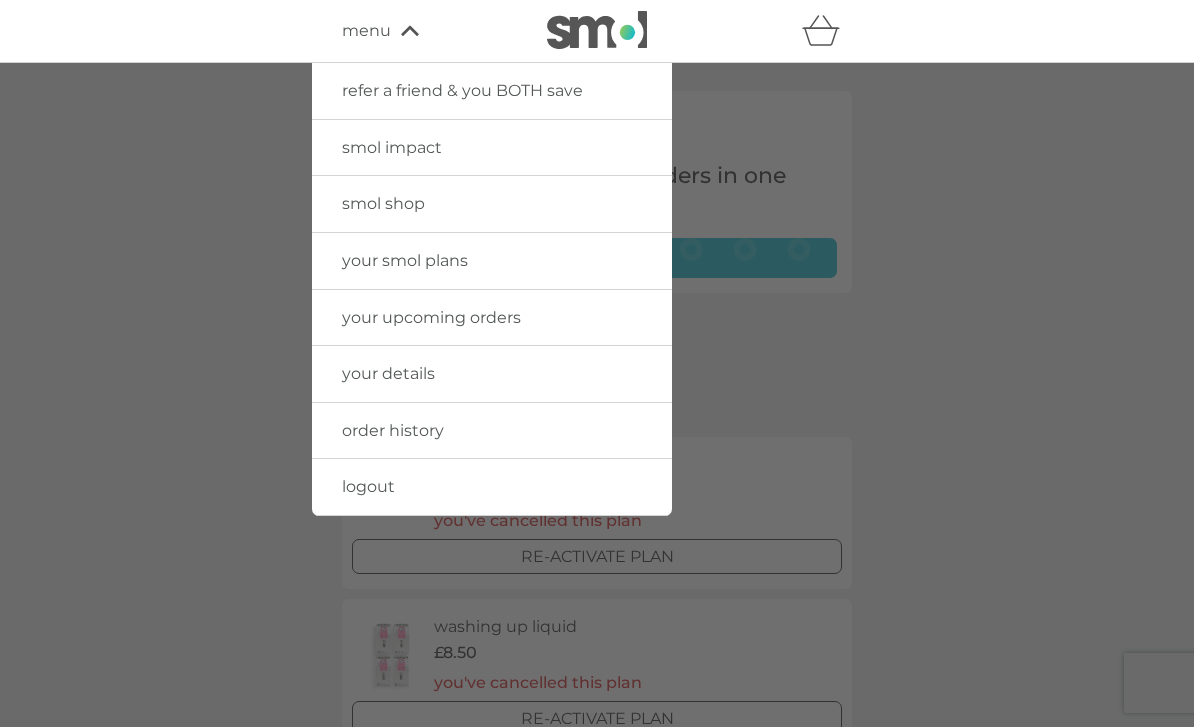 click on "your upcoming orders" at bounding box center (431, 317) 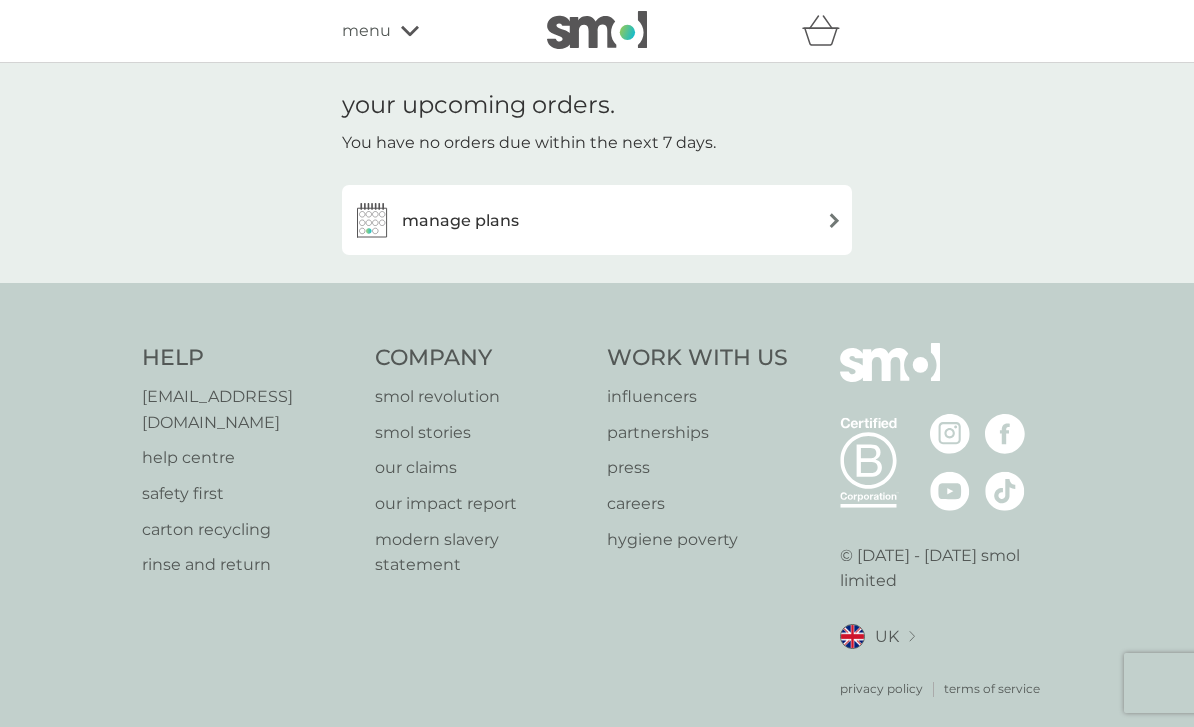 click on "manage plans" at bounding box center [597, 220] 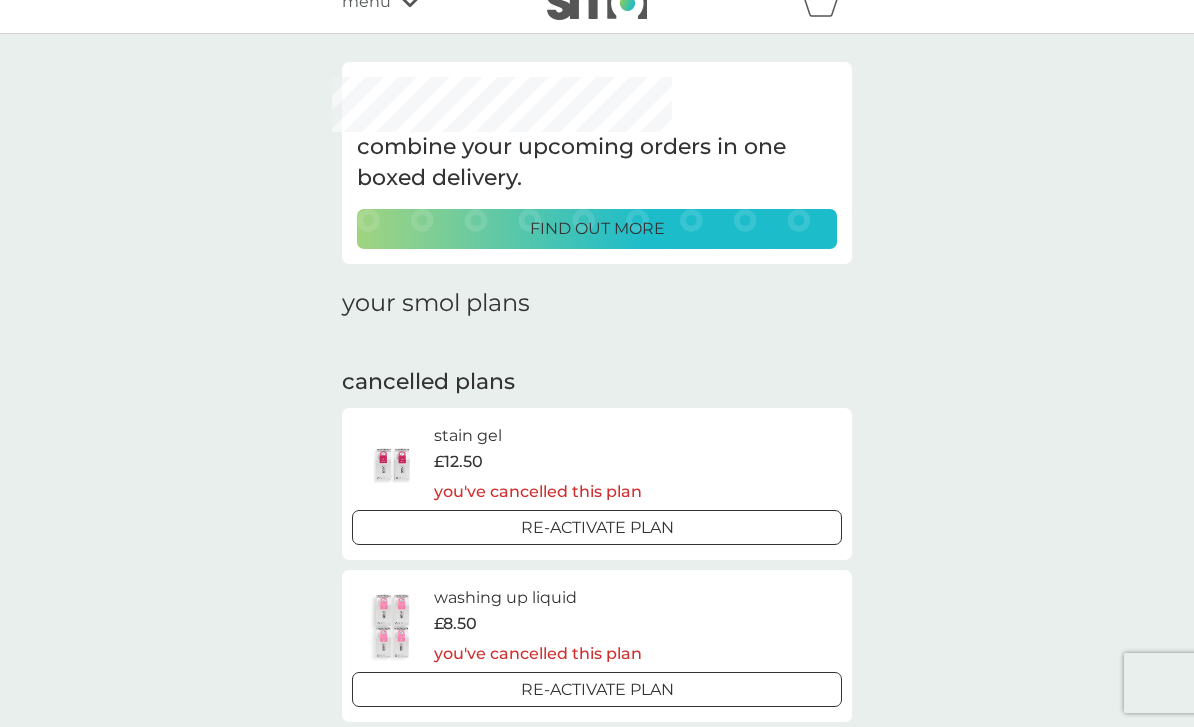 scroll, scrollTop: 28, scrollLeft: 0, axis: vertical 